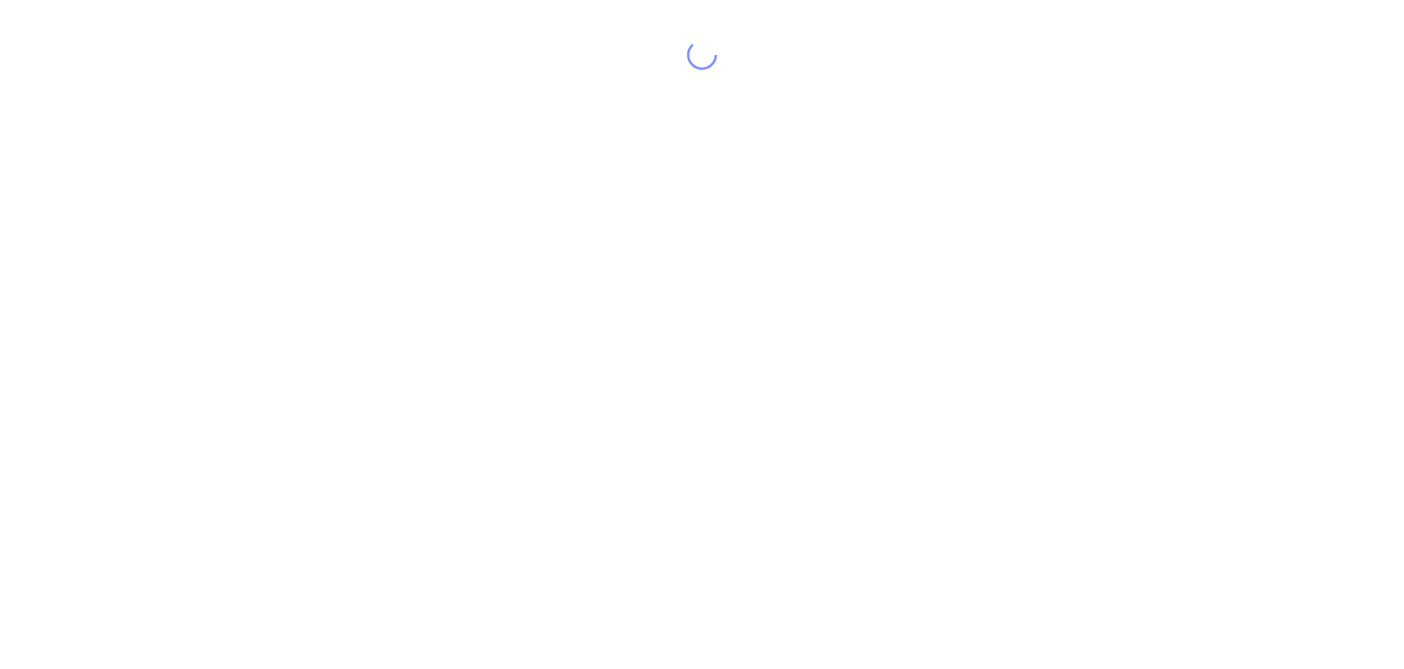 scroll, scrollTop: 0, scrollLeft: 0, axis: both 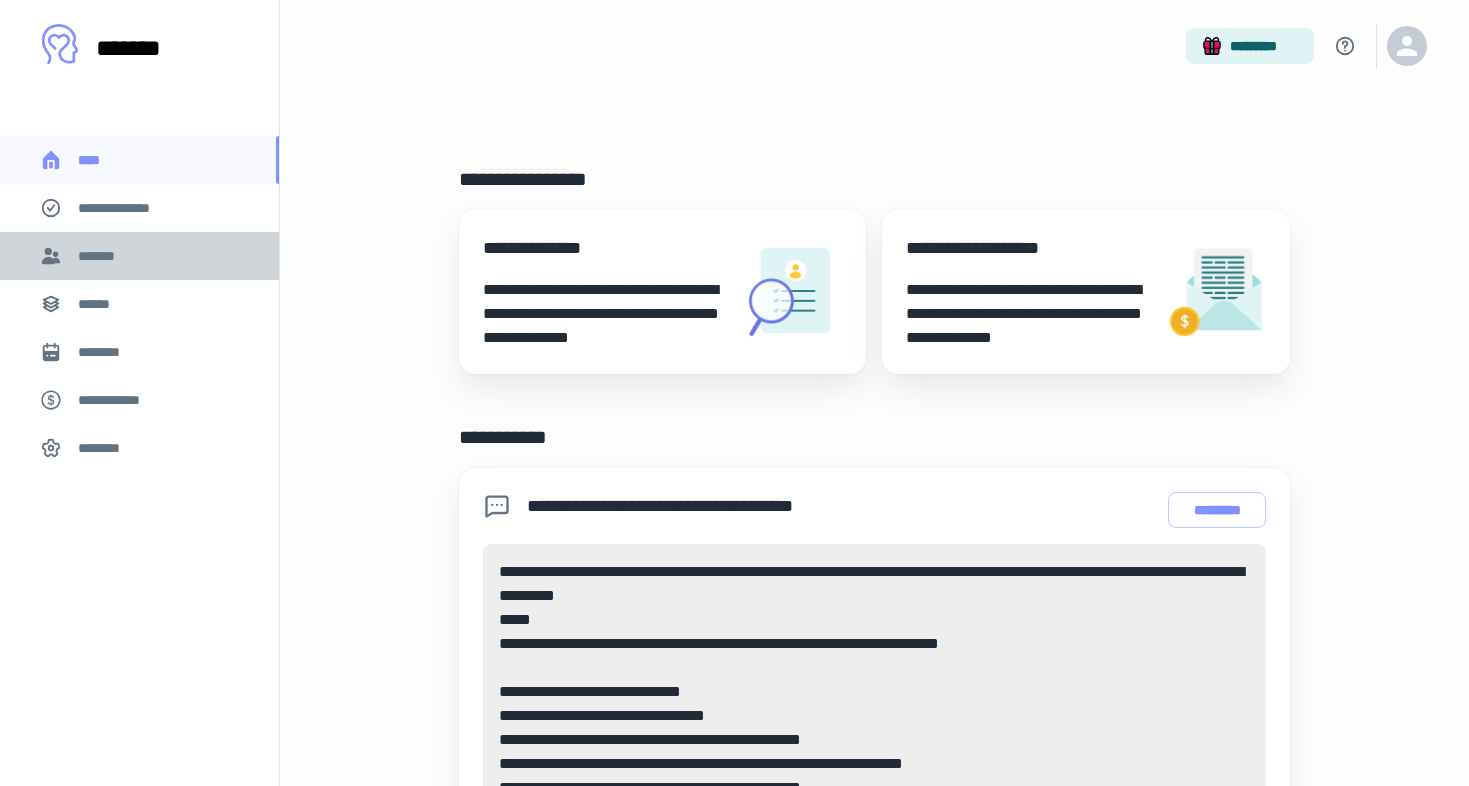 click on "*******" at bounding box center (139, 256) 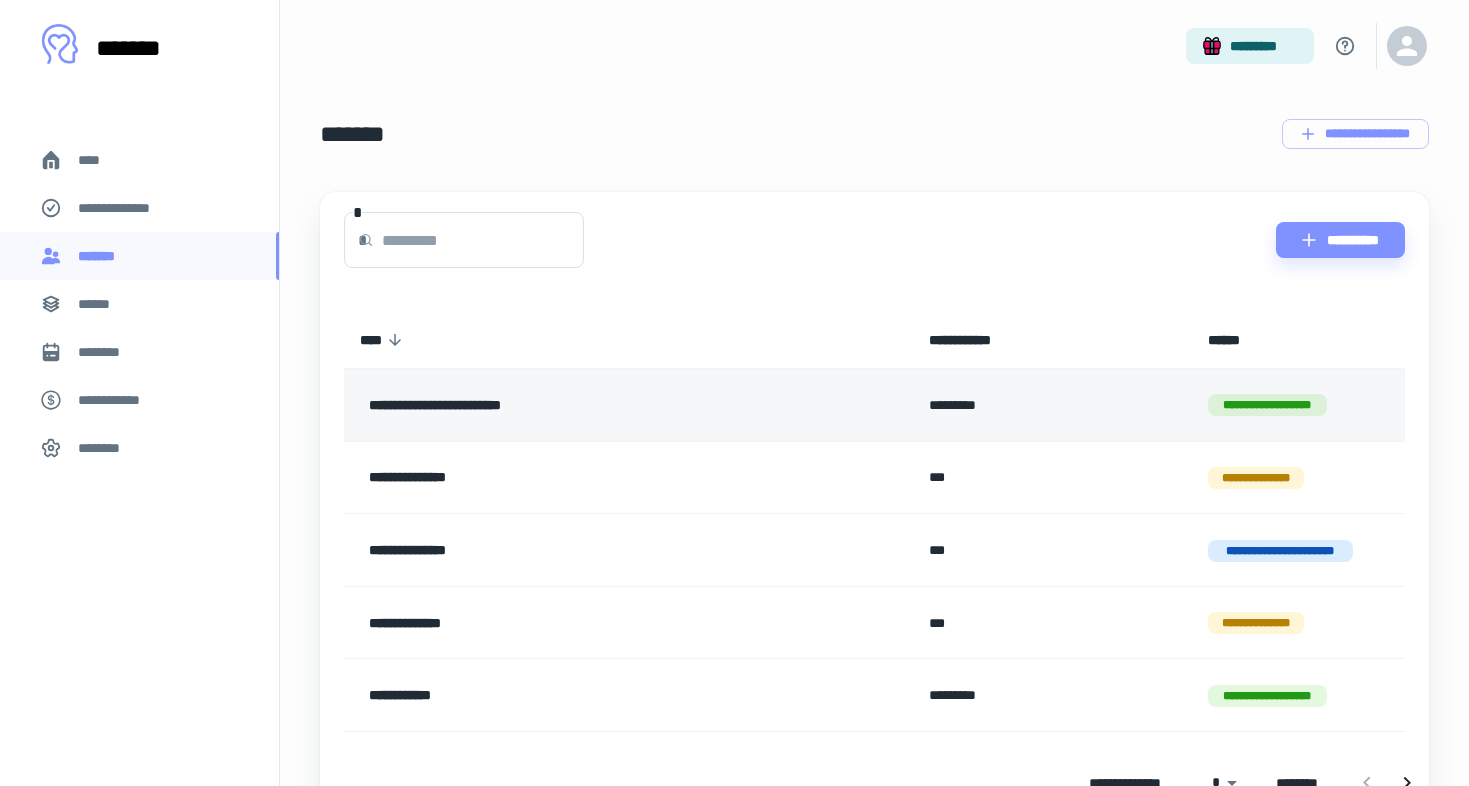 click on "**********" at bounding box center [580, 405] 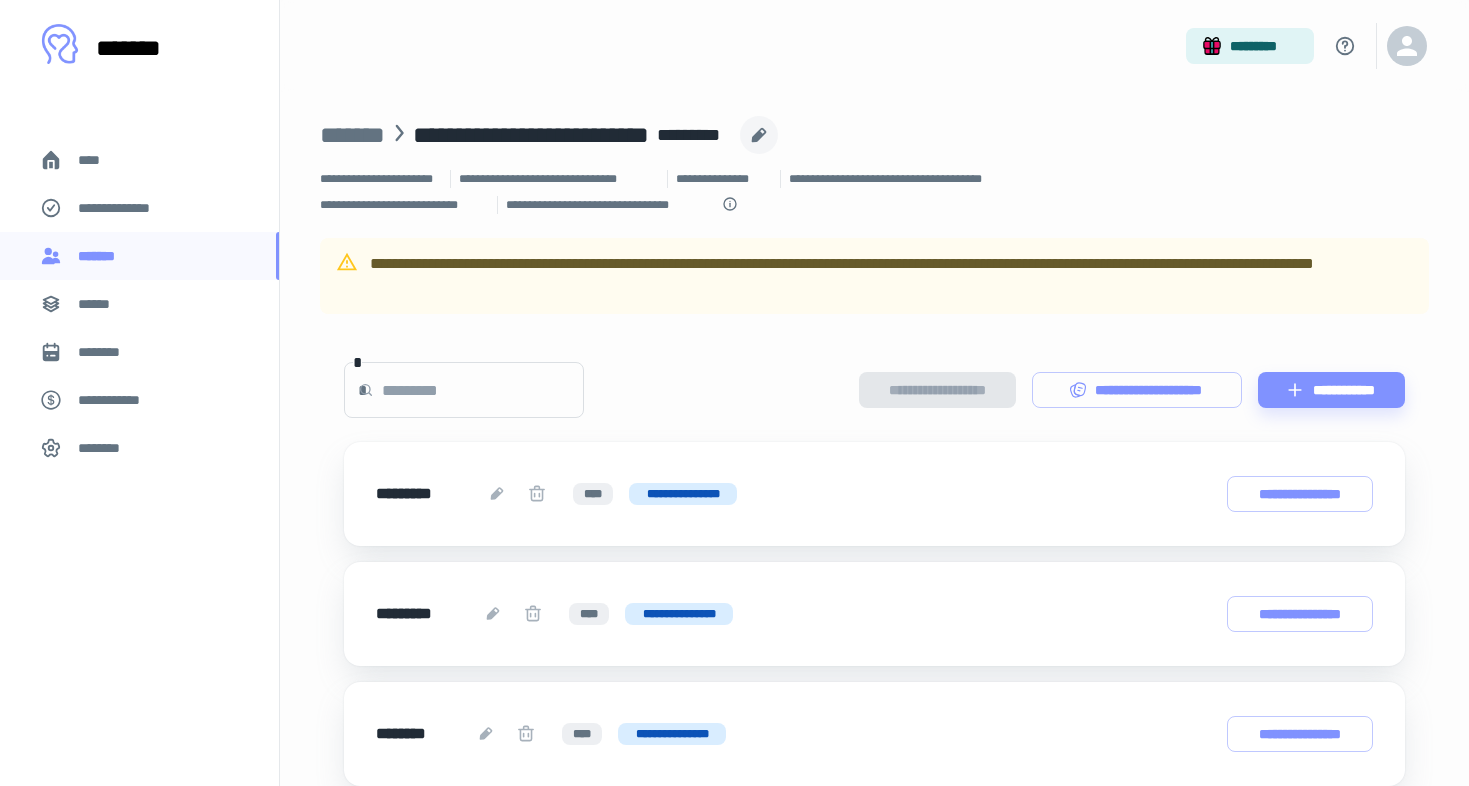 click 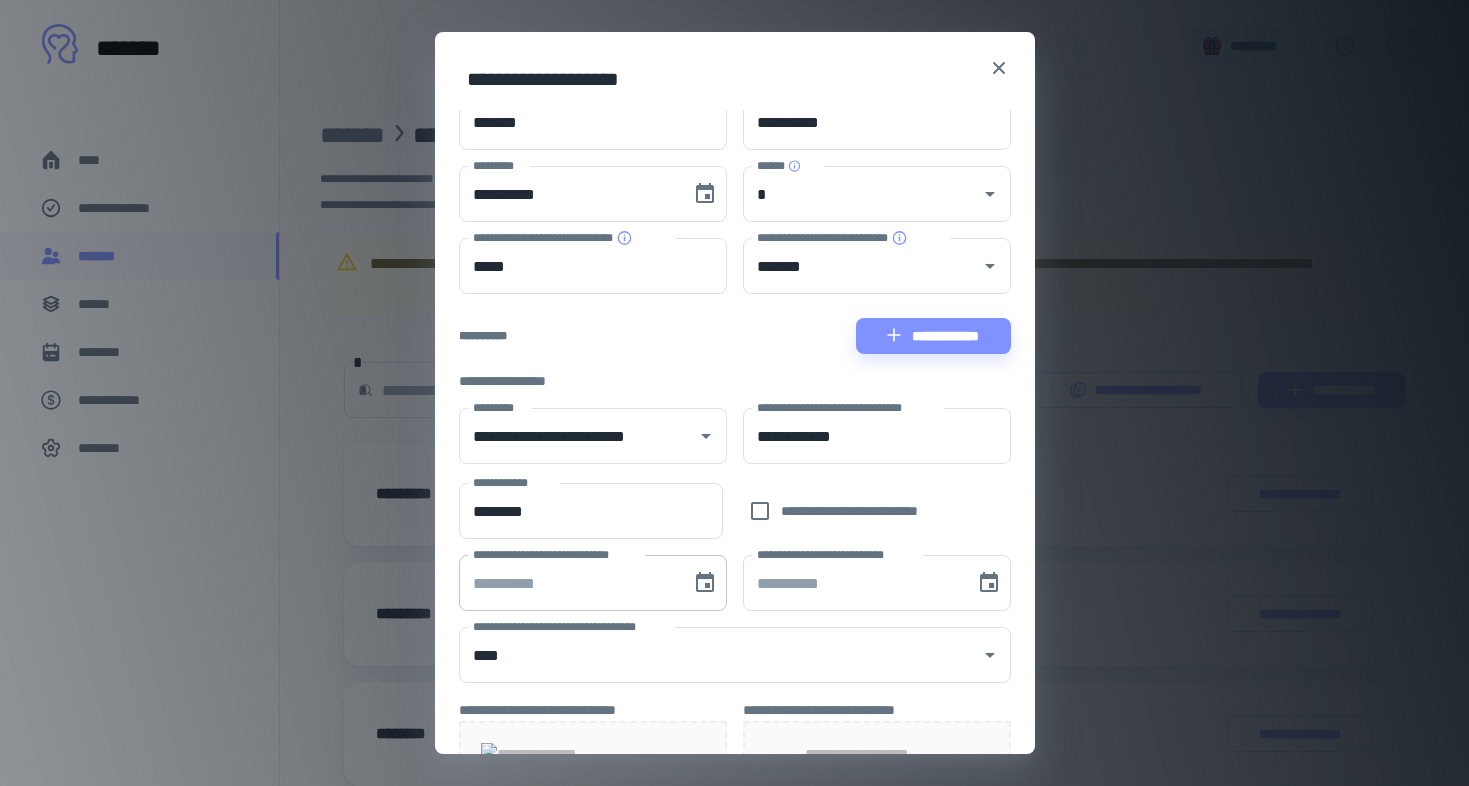 scroll, scrollTop: 79, scrollLeft: 0, axis: vertical 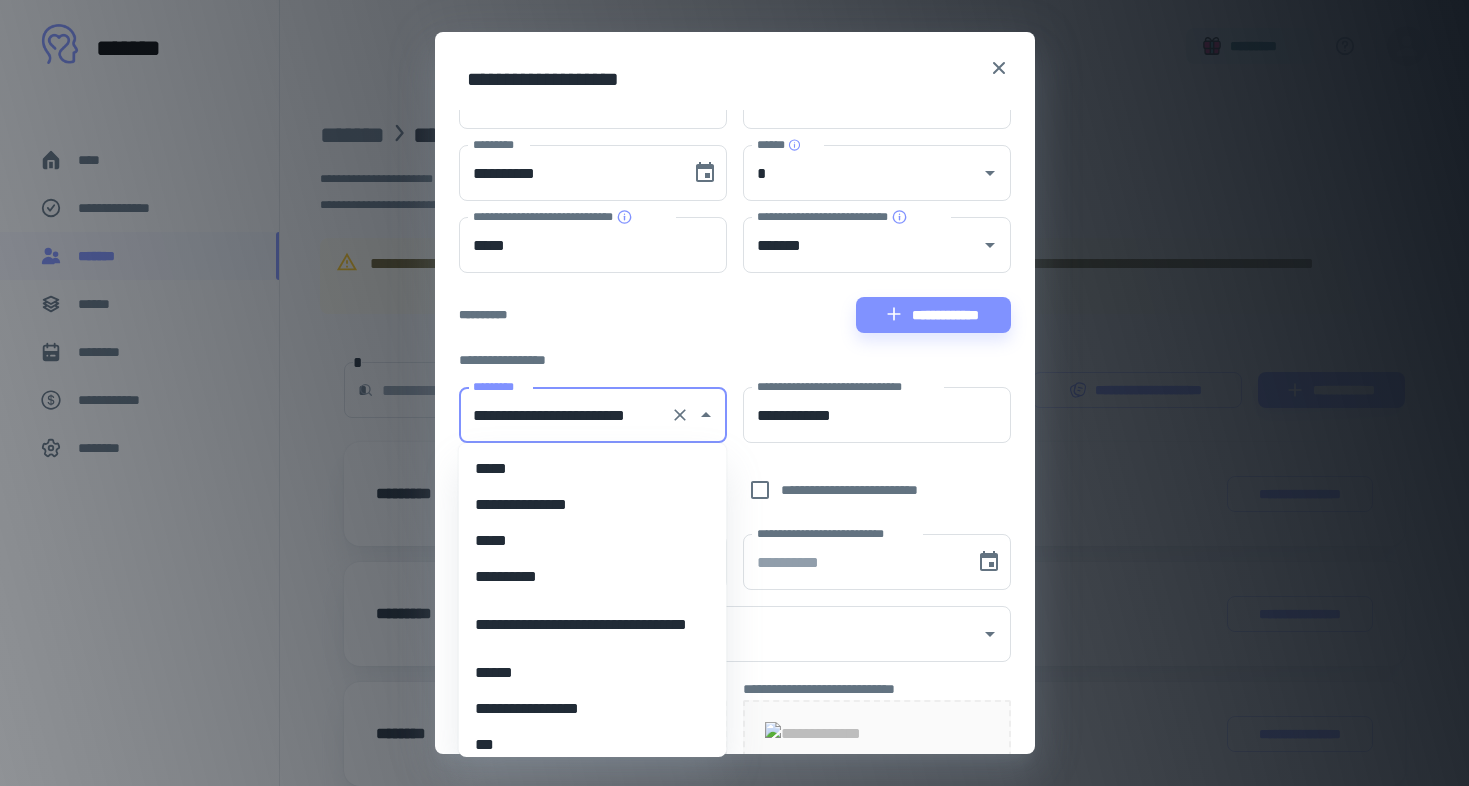 click on "**********" at bounding box center [565, 415] 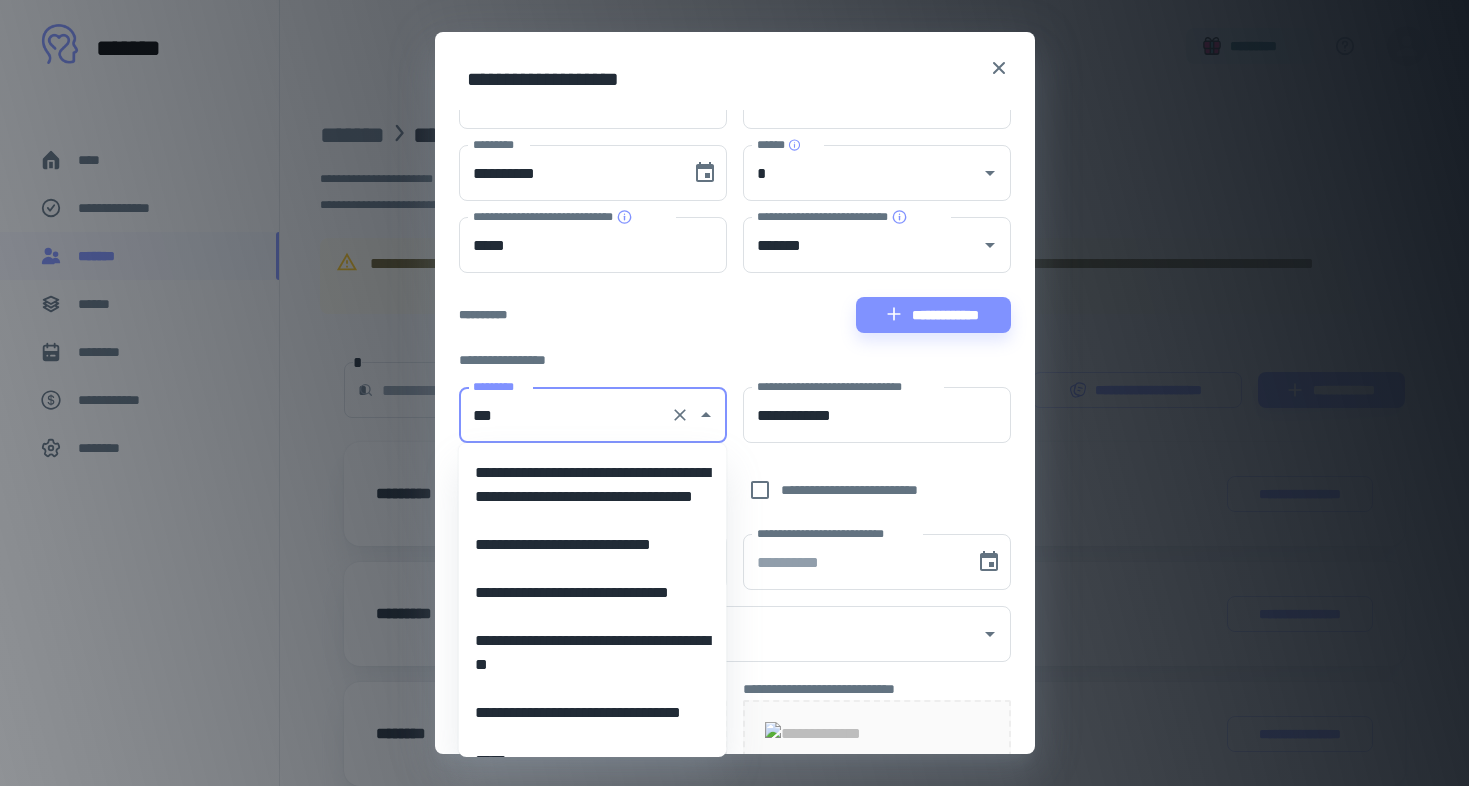 scroll, scrollTop: 0, scrollLeft: 0, axis: both 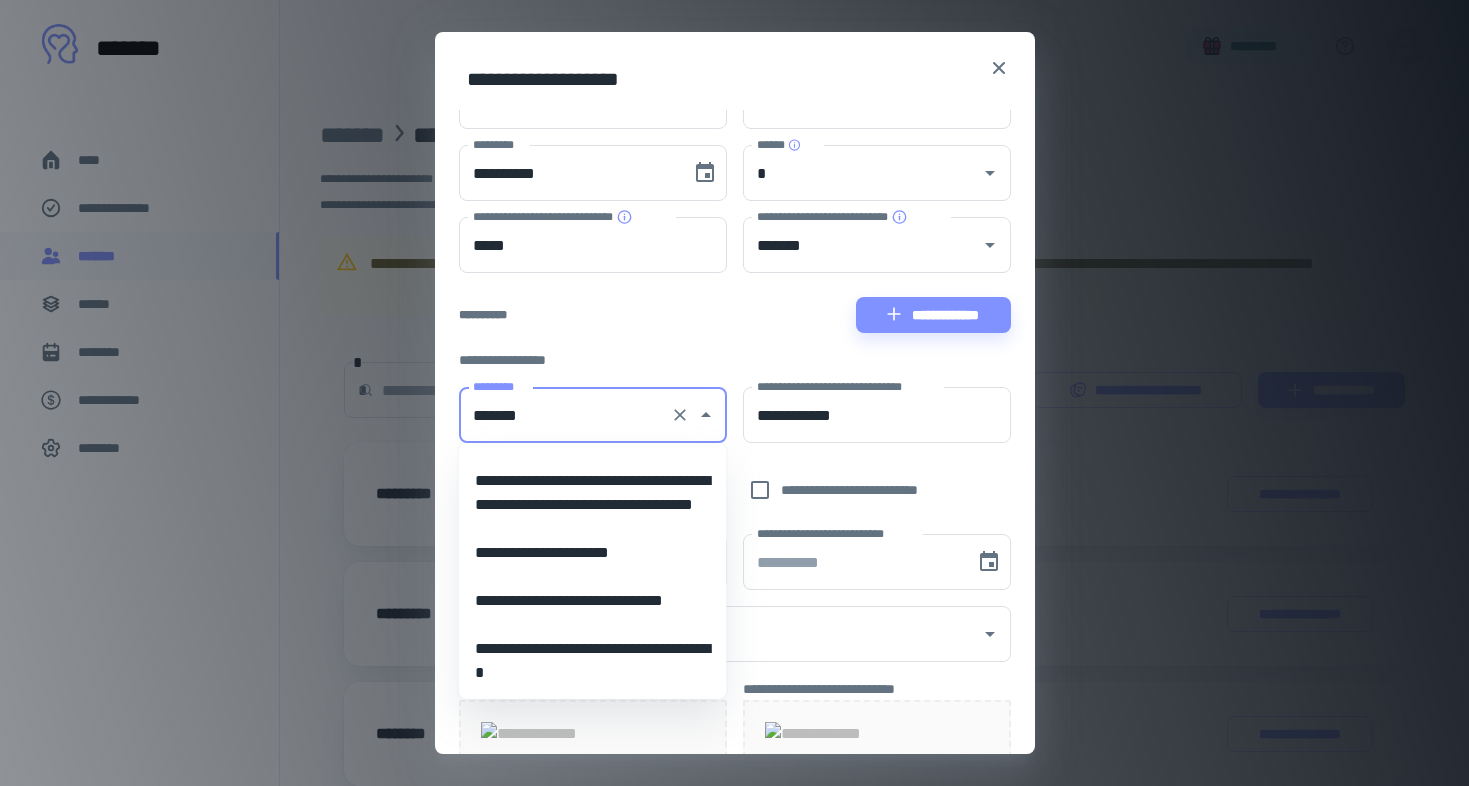type on "**********" 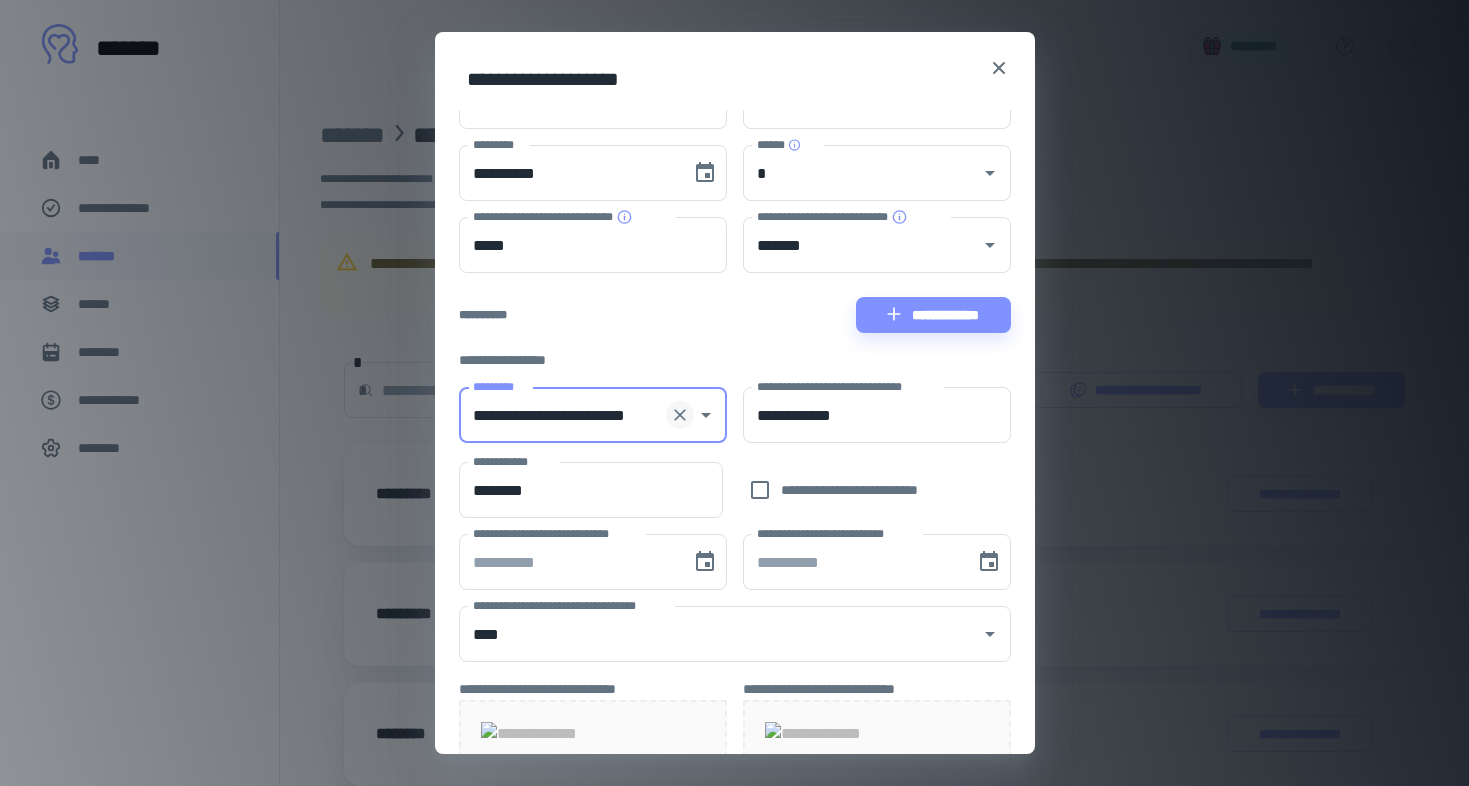 click 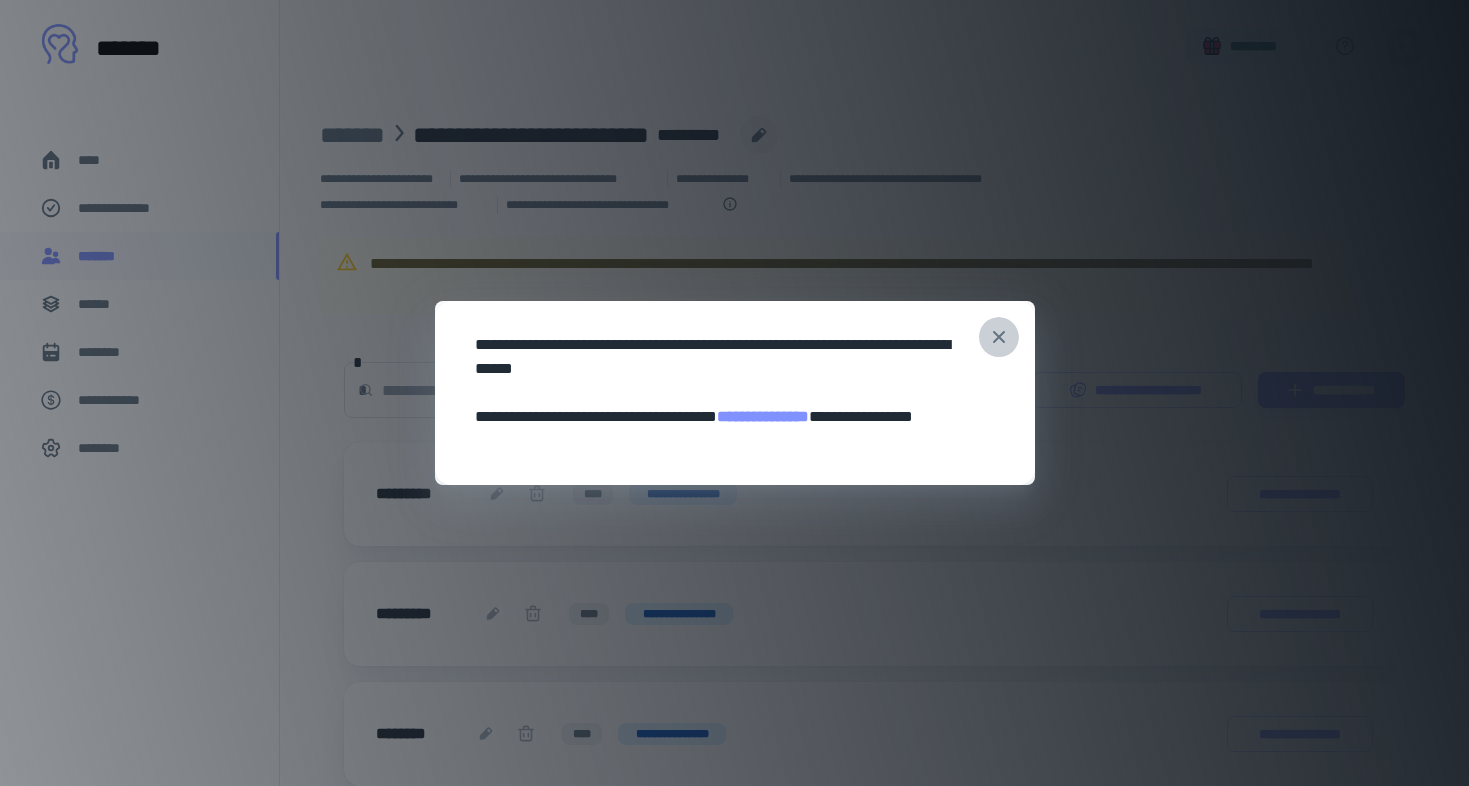 click 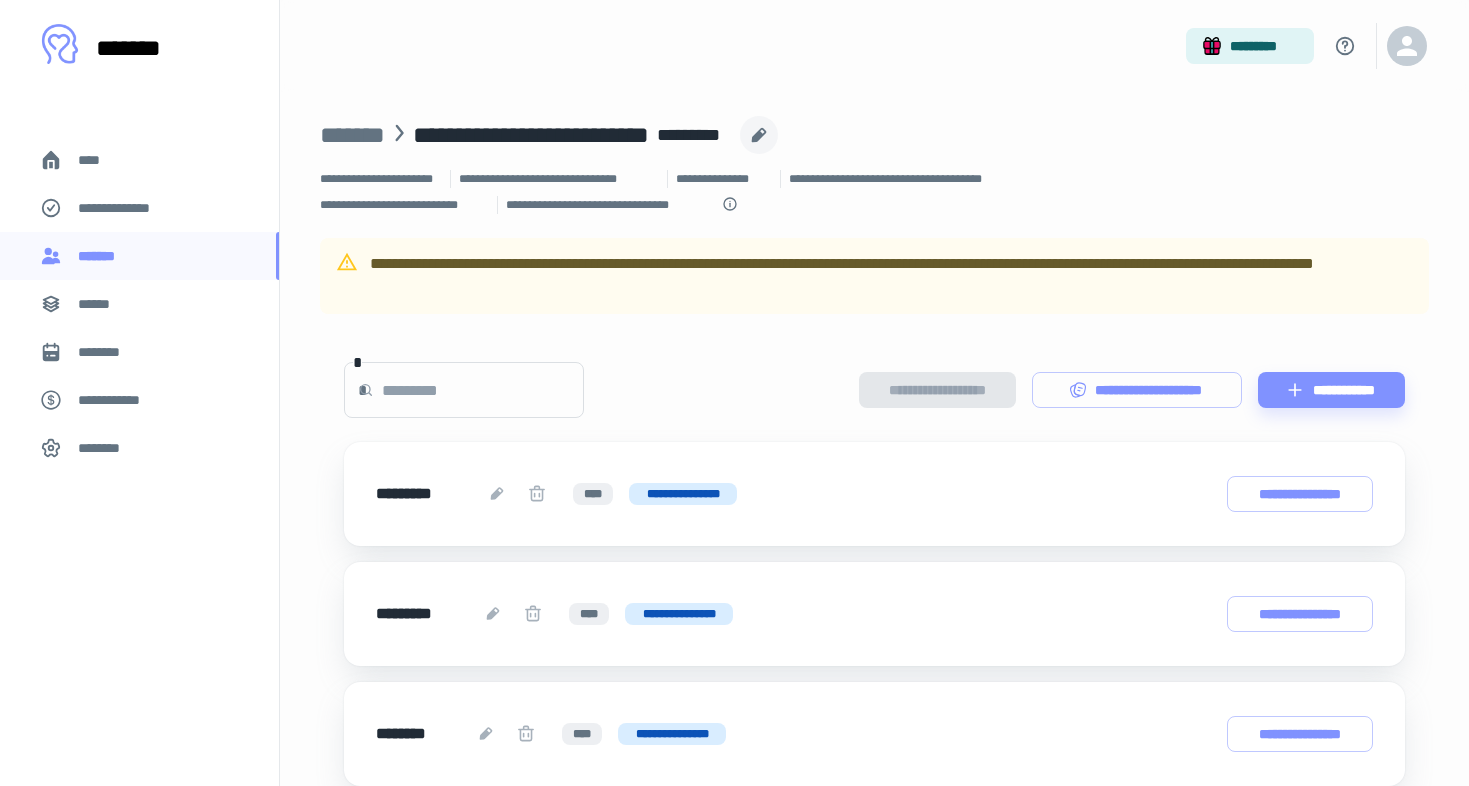 click 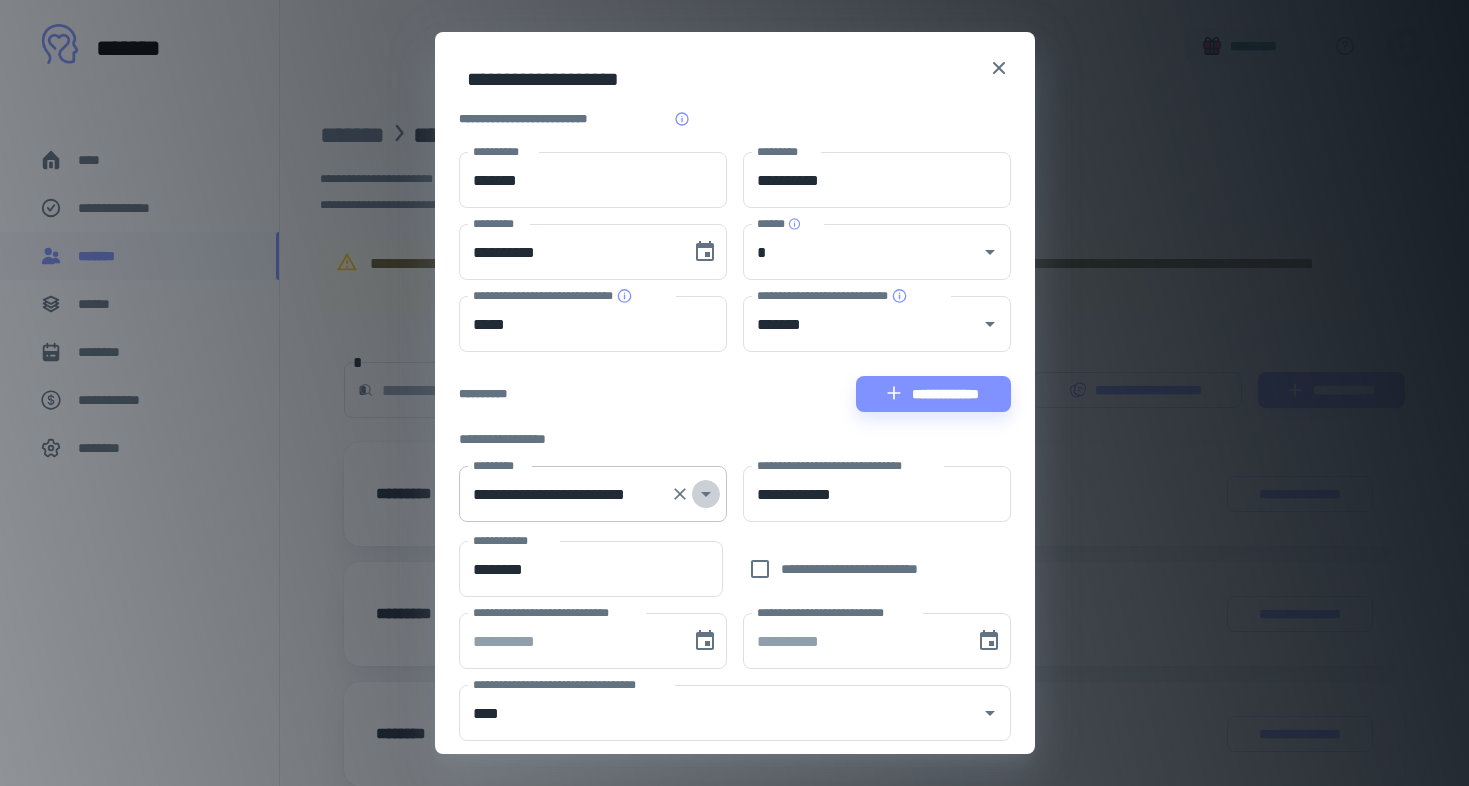 click 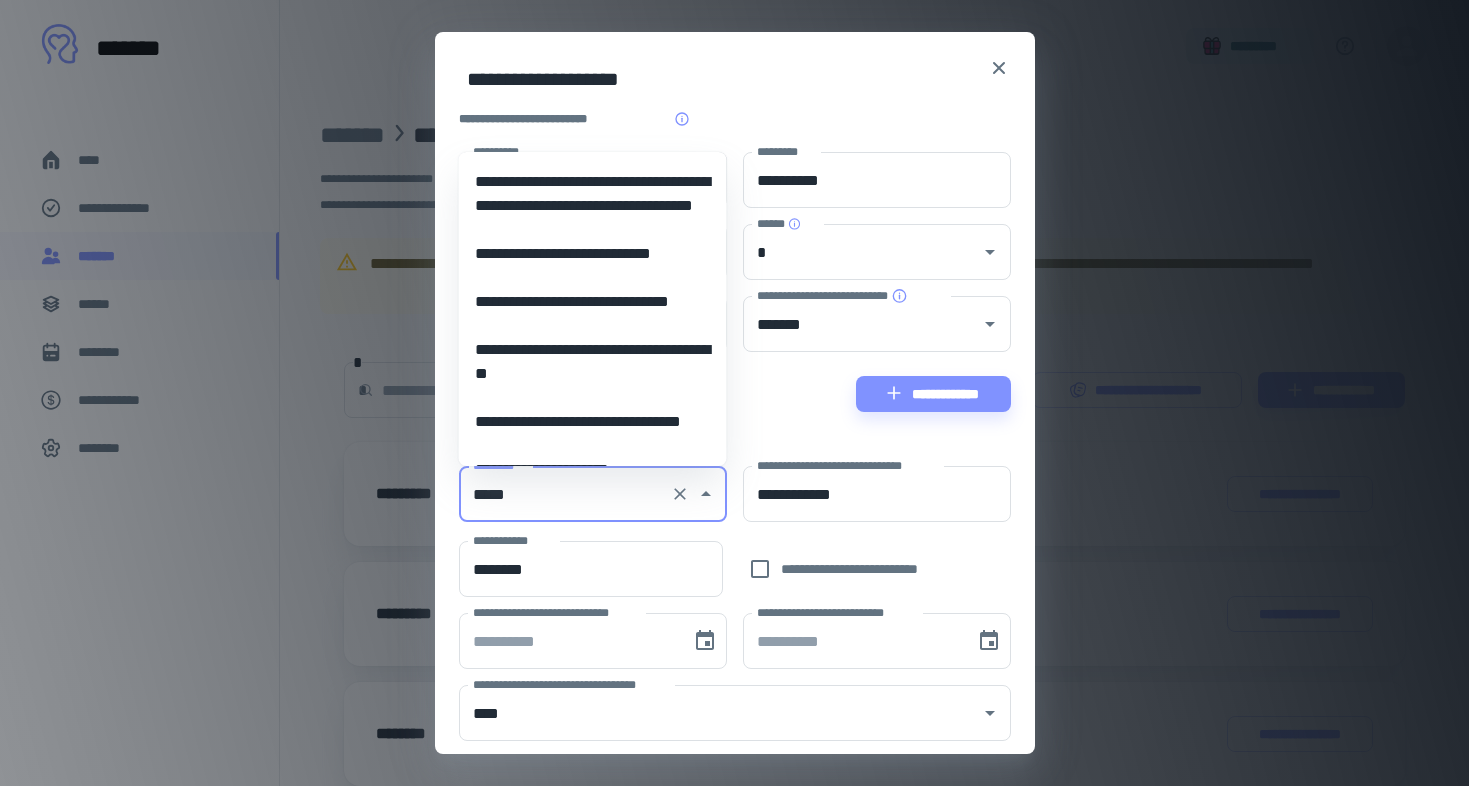 scroll, scrollTop: 0, scrollLeft: 0, axis: both 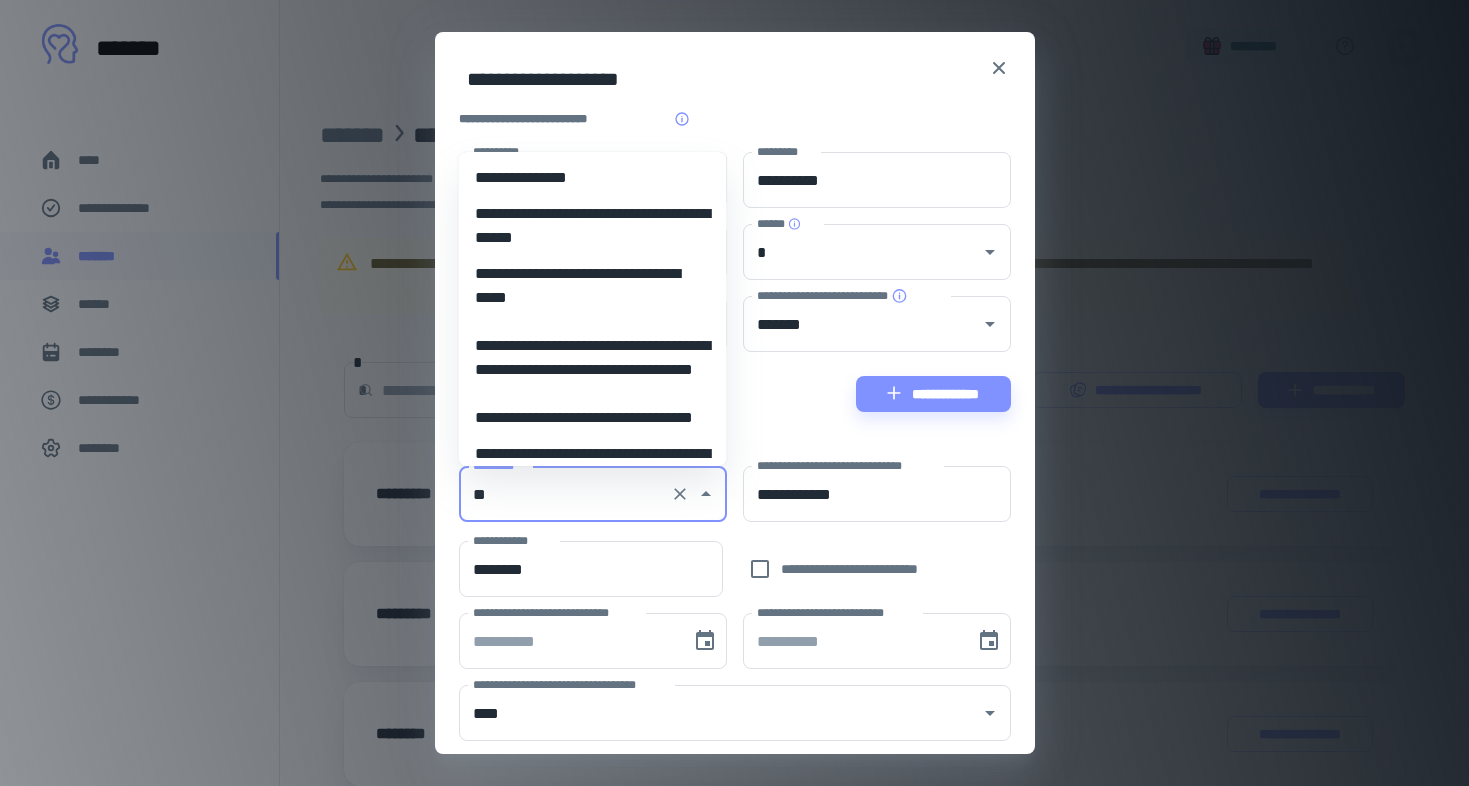 type on "*" 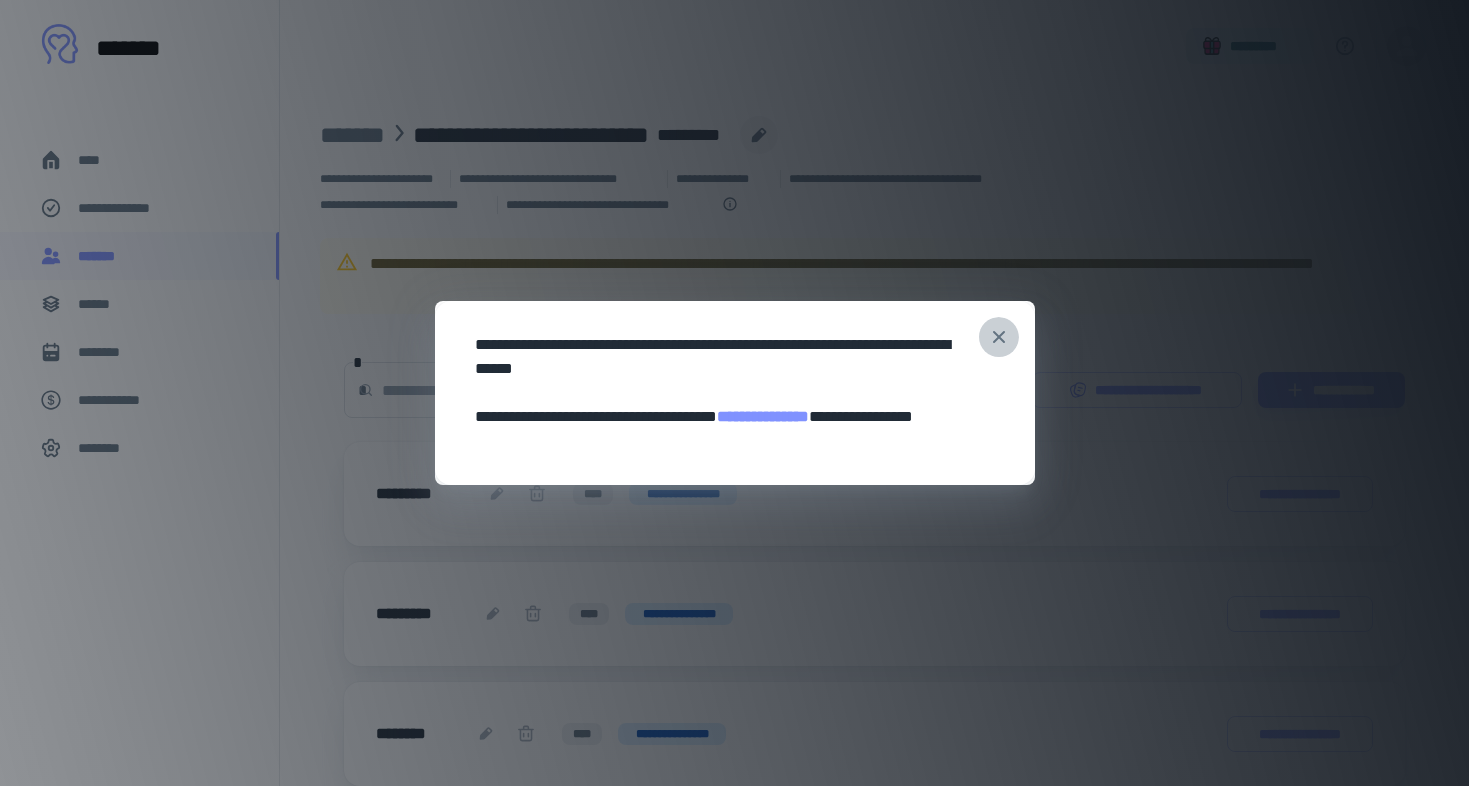 click 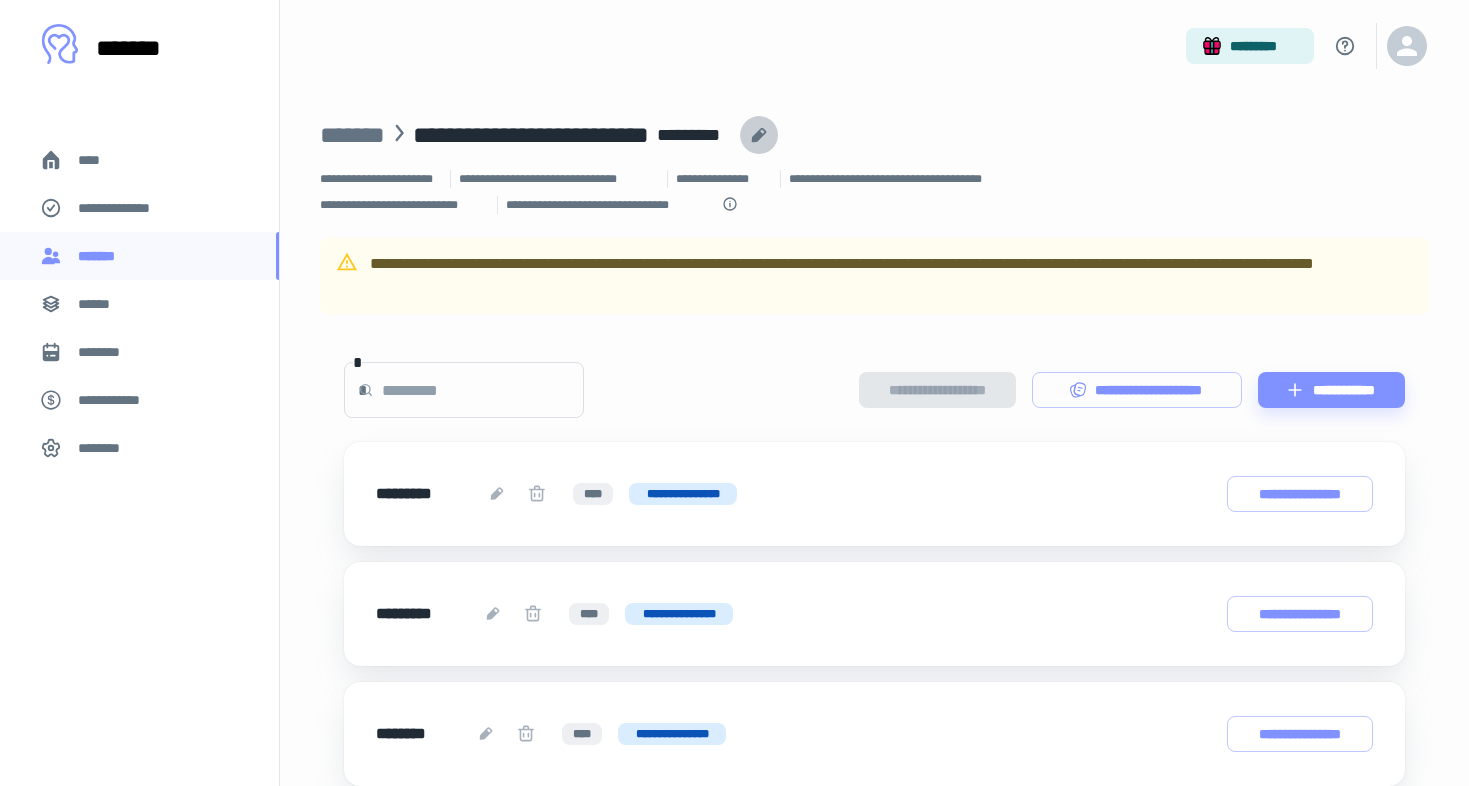 click 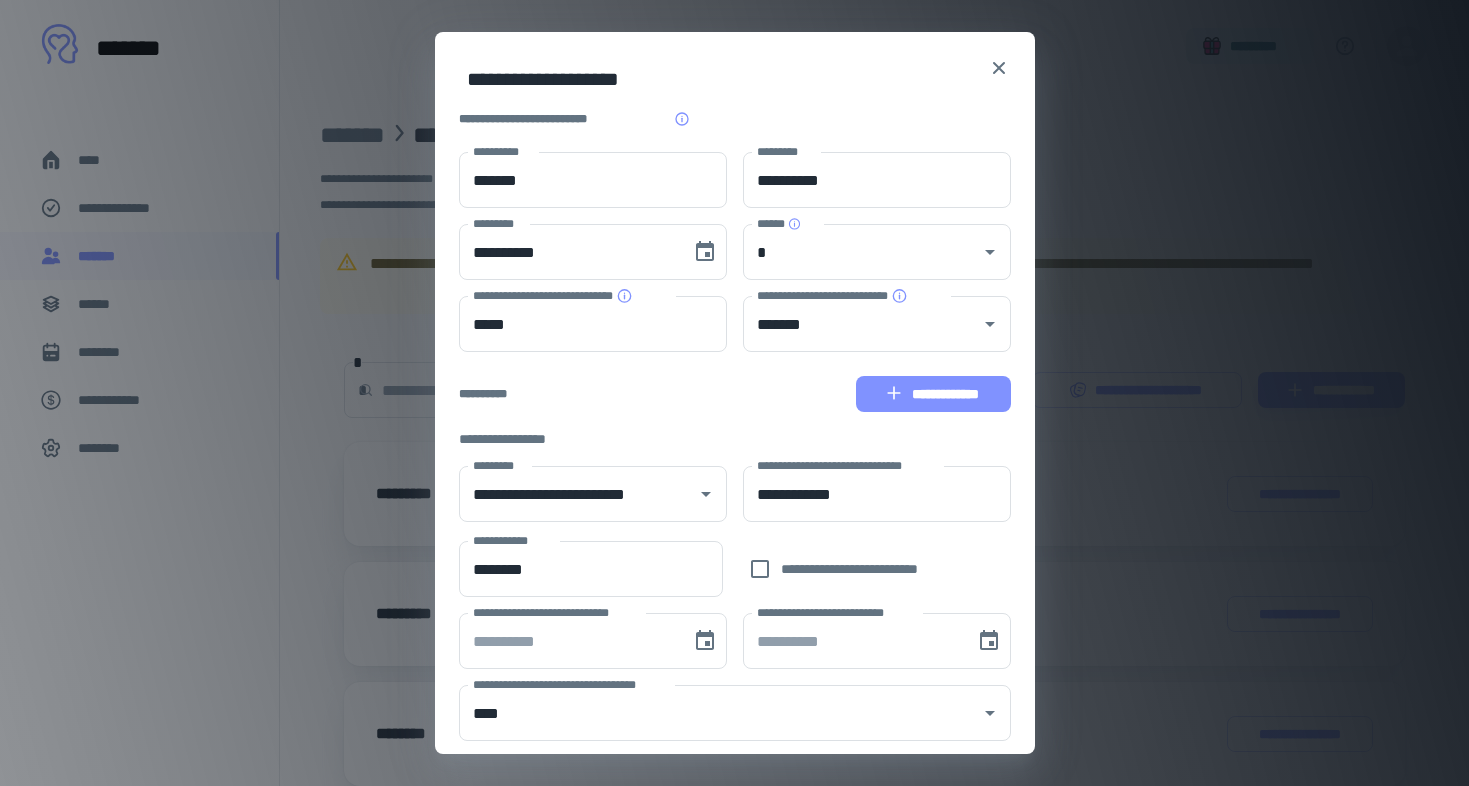 click on "**********" at bounding box center (933, 394) 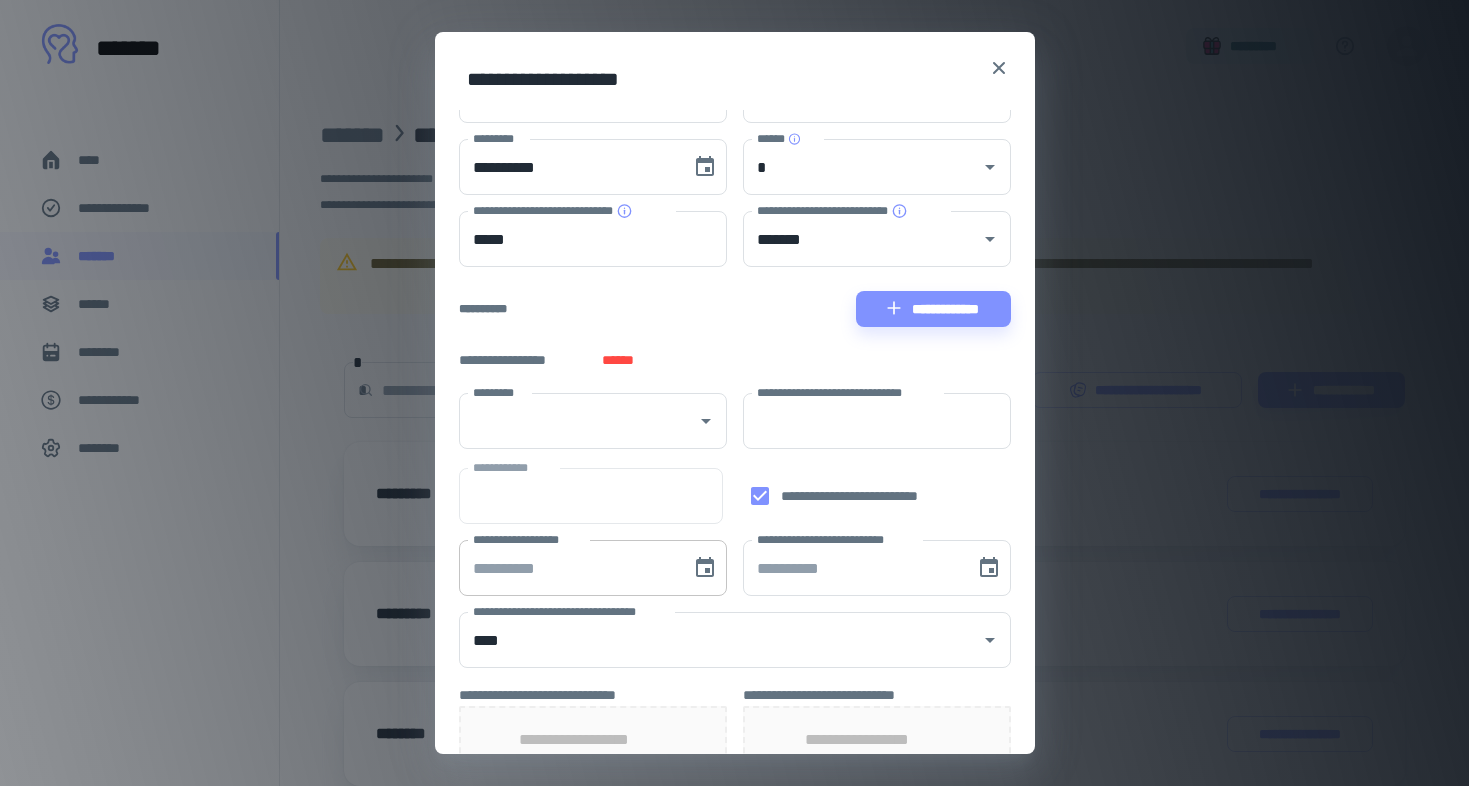 scroll, scrollTop: 77, scrollLeft: 0, axis: vertical 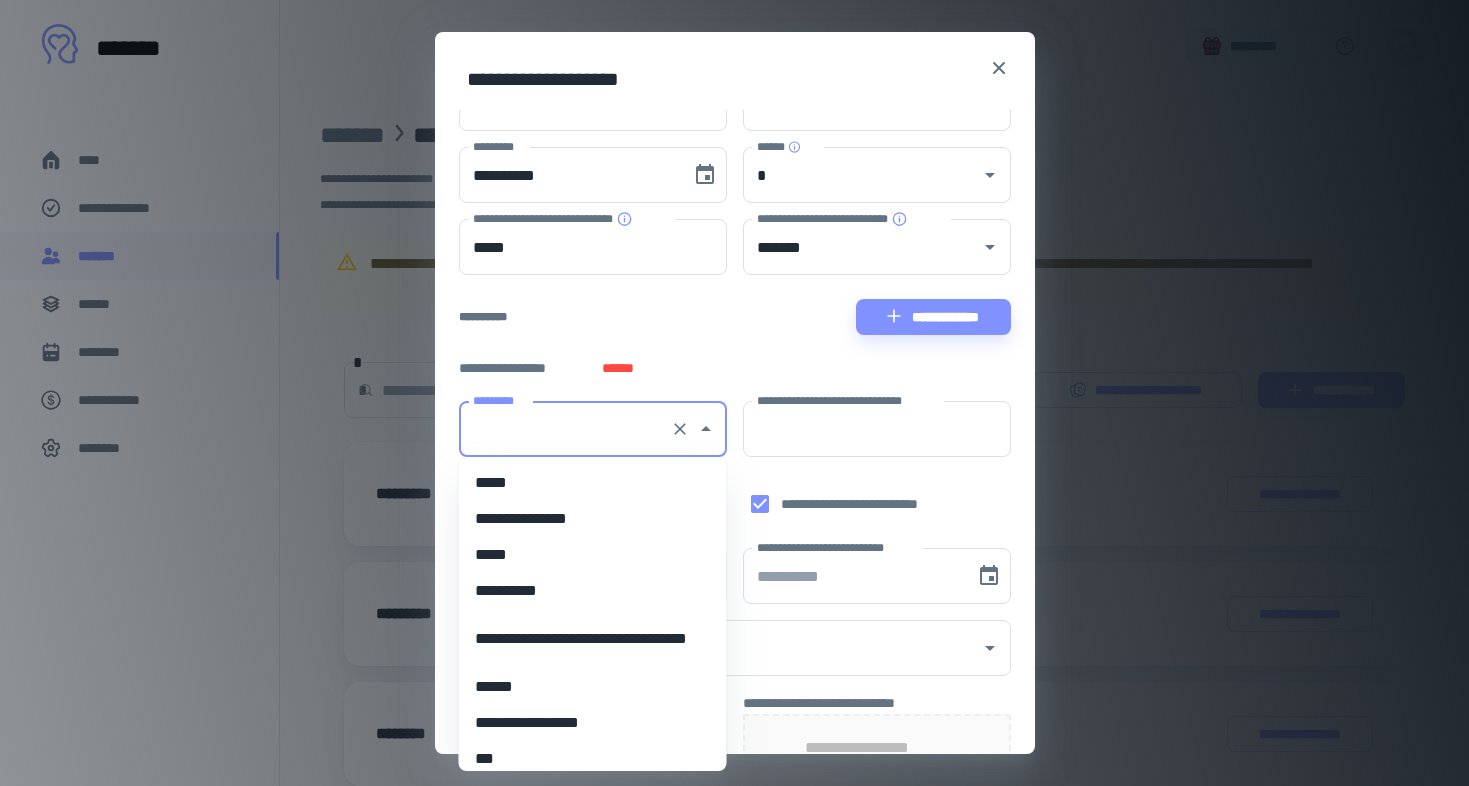 click on "*********" at bounding box center (565, 429) 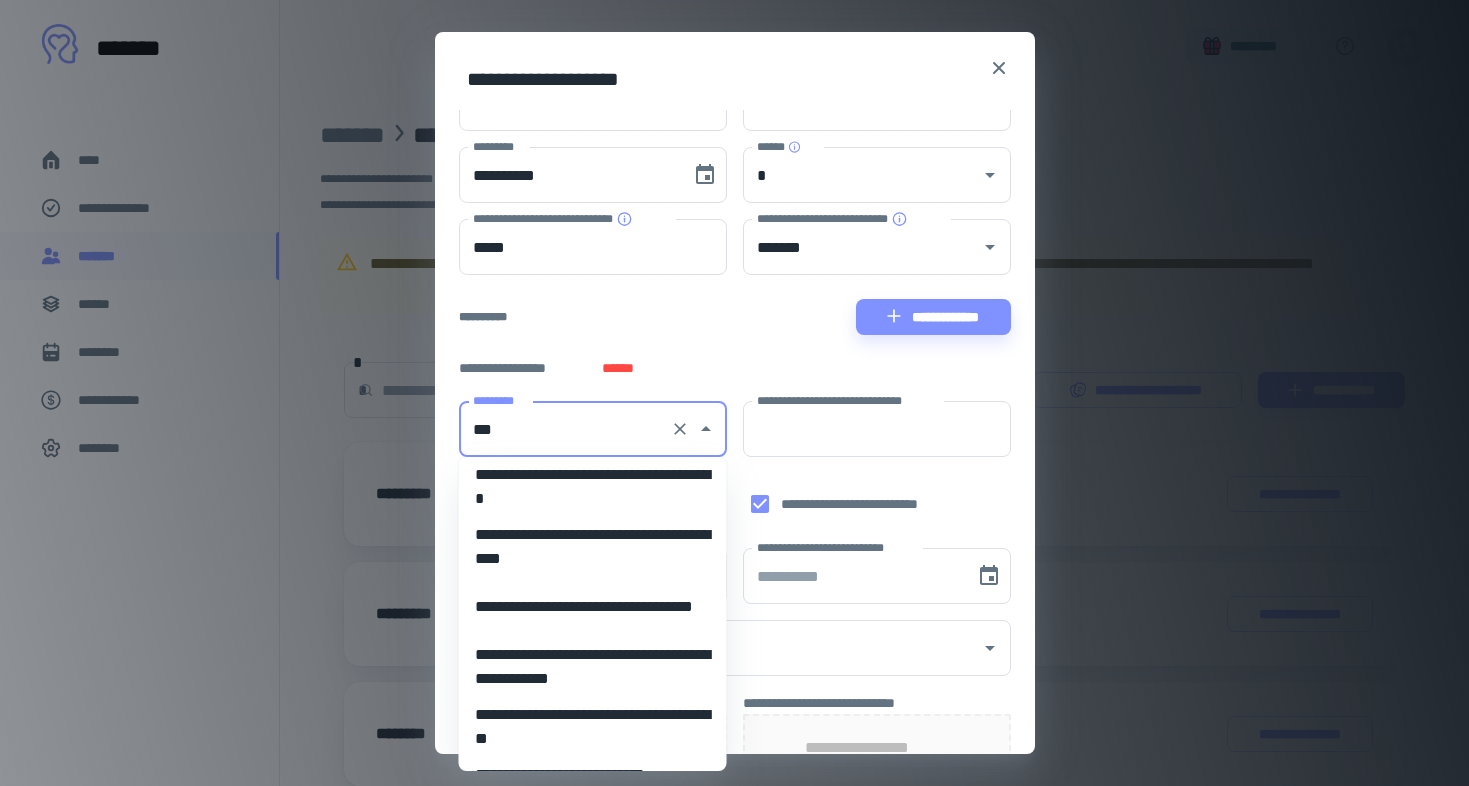 scroll, scrollTop: 0, scrollLeft: 0, axis: both 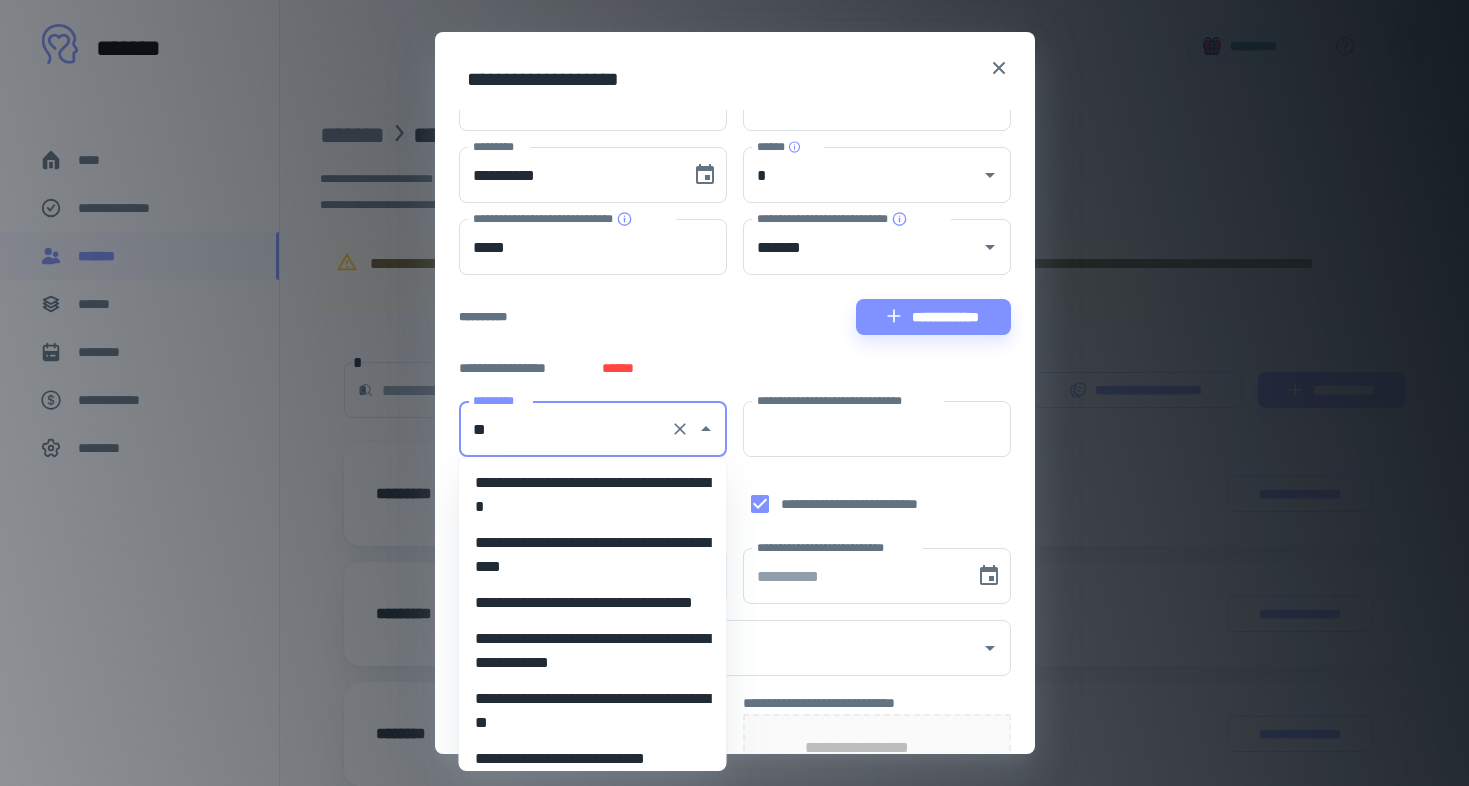 type on "*" 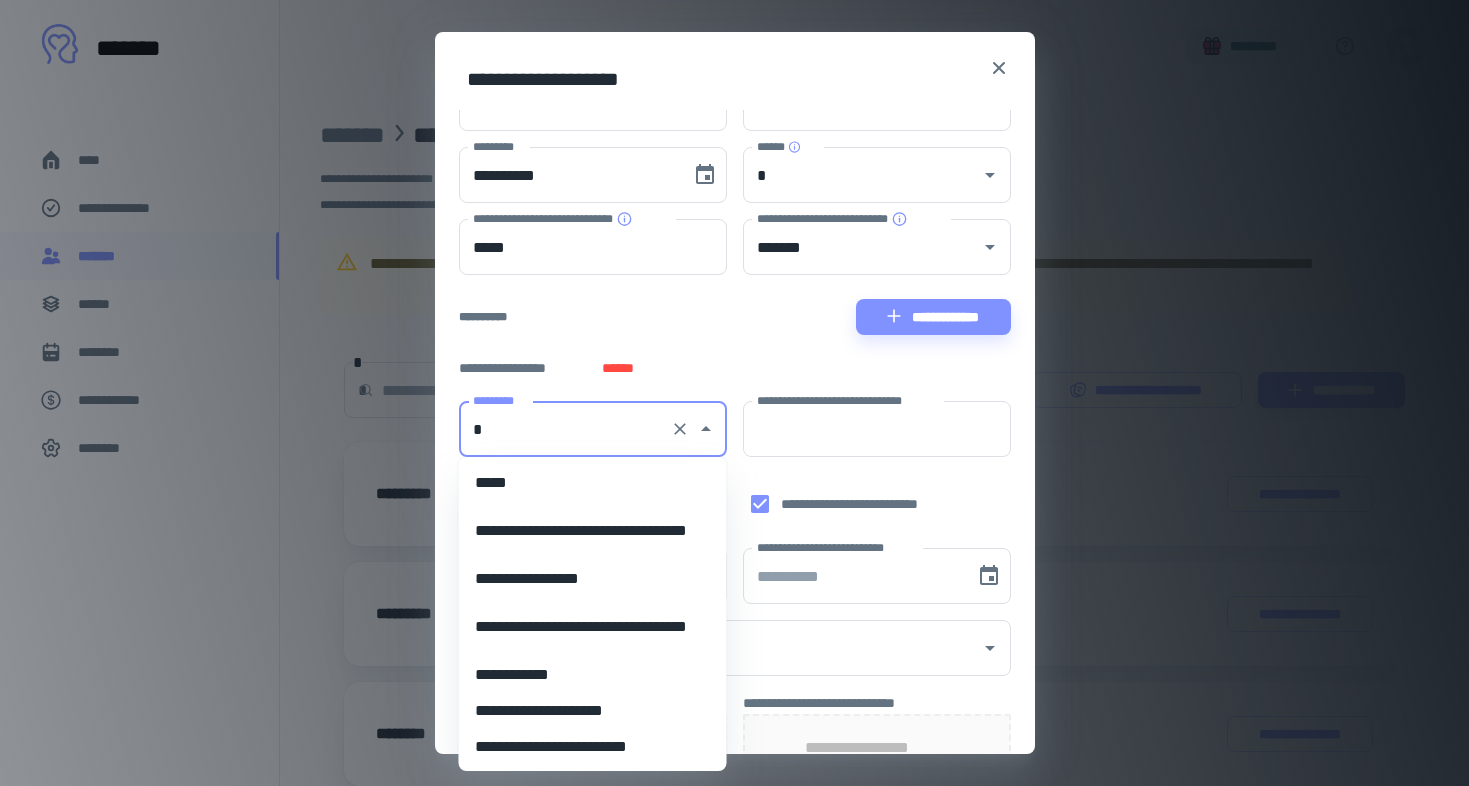 type 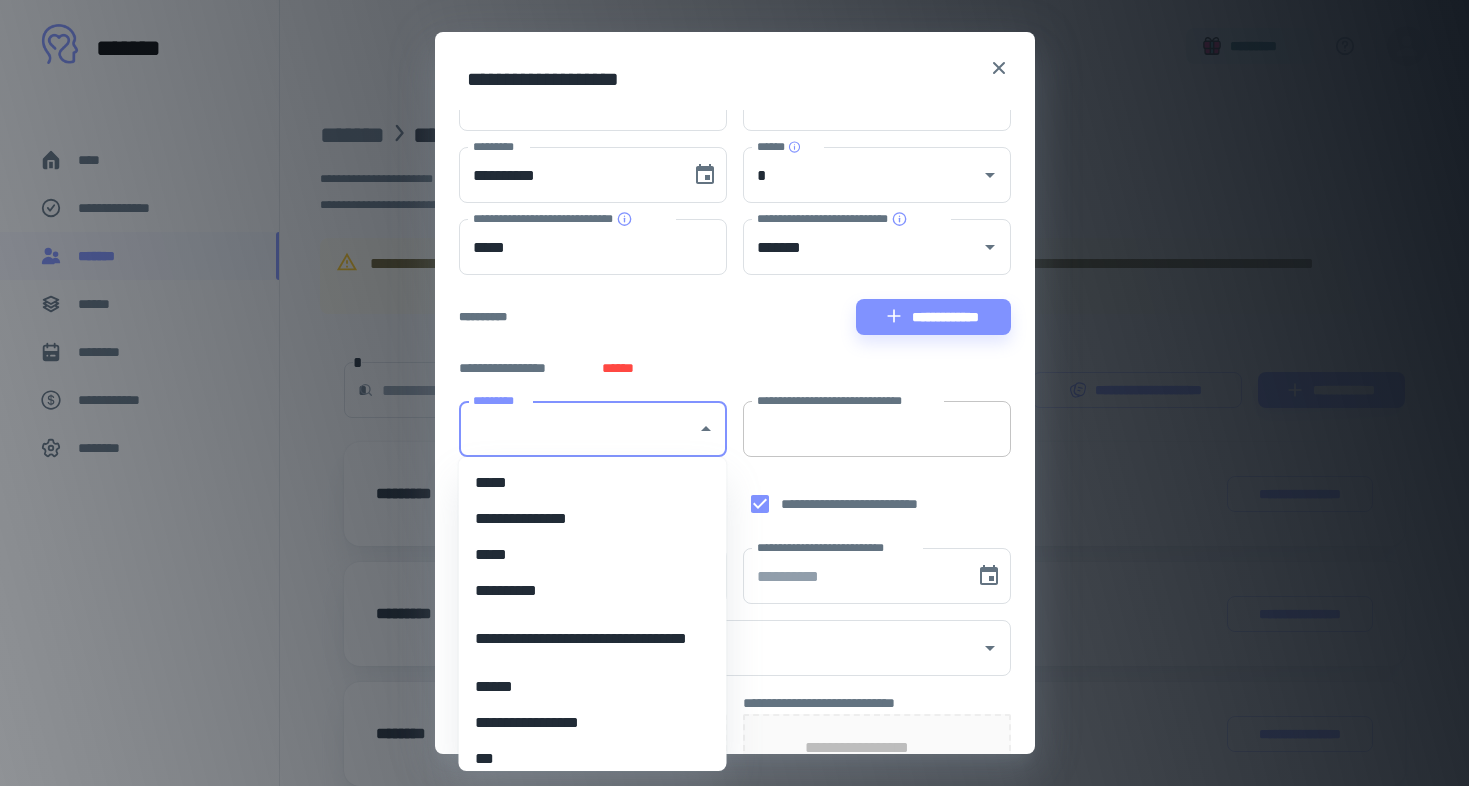 click on "**********" at bounding box center [877, 429] 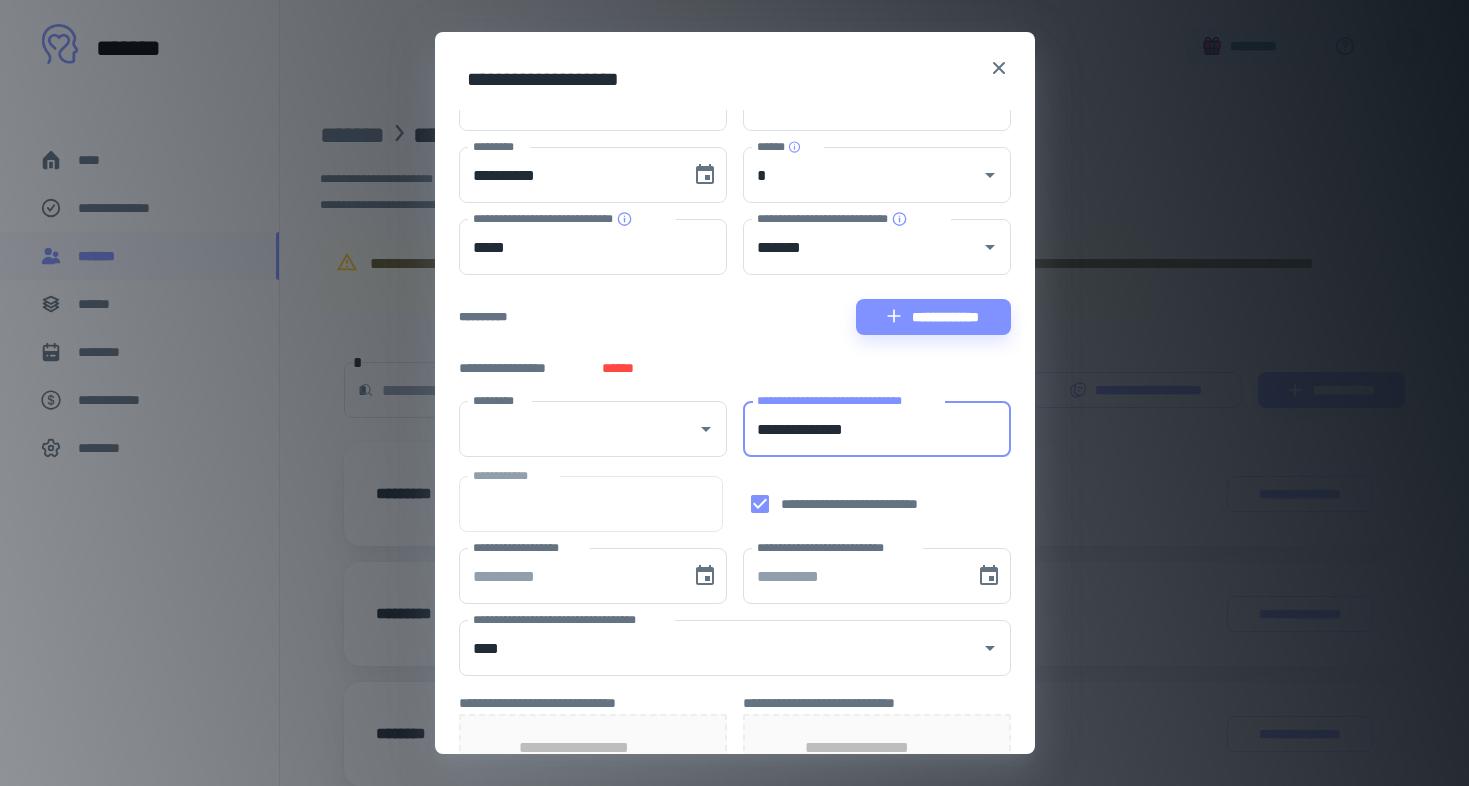 type on "**********" 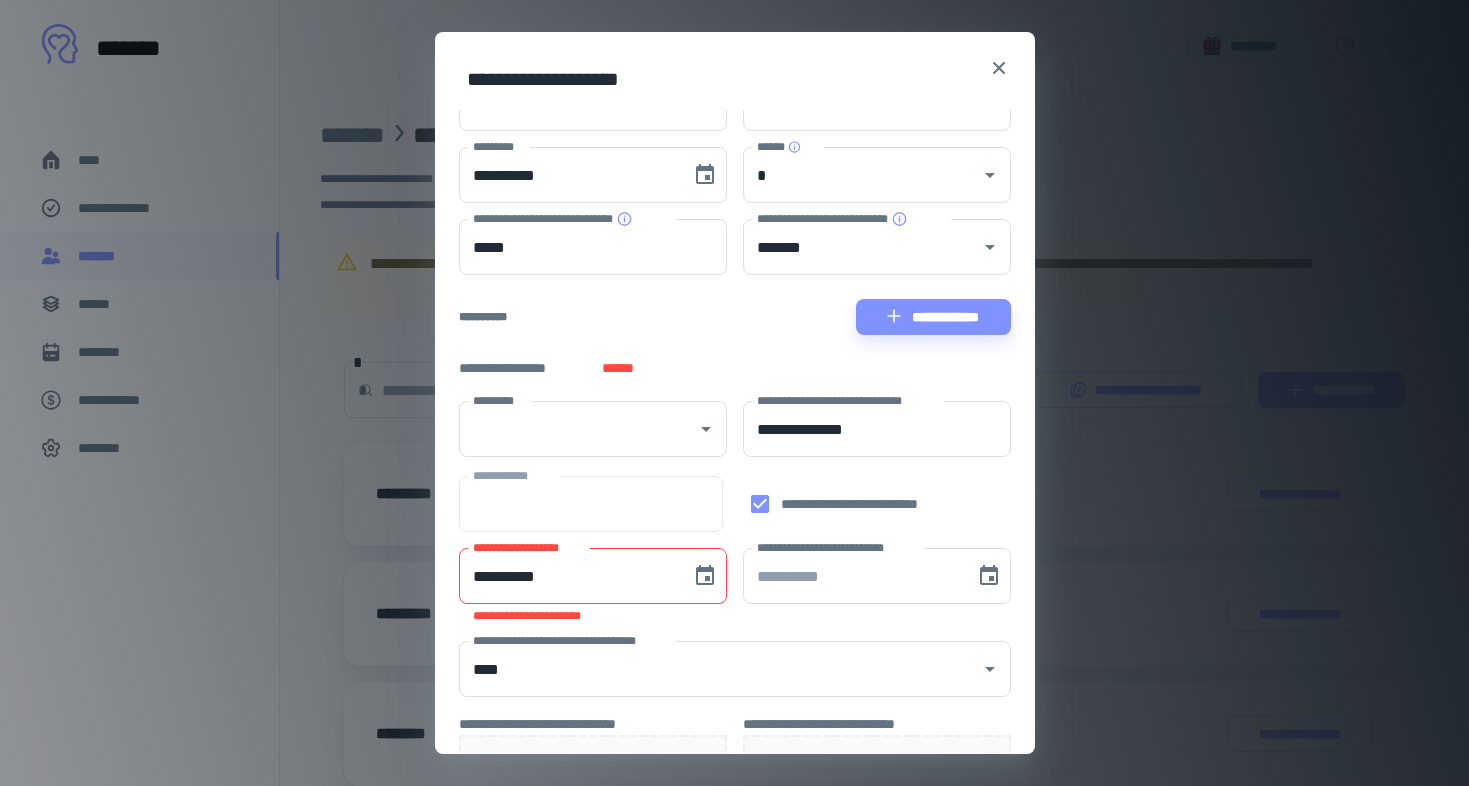 click on "**********" at bounding box center (568, 576) 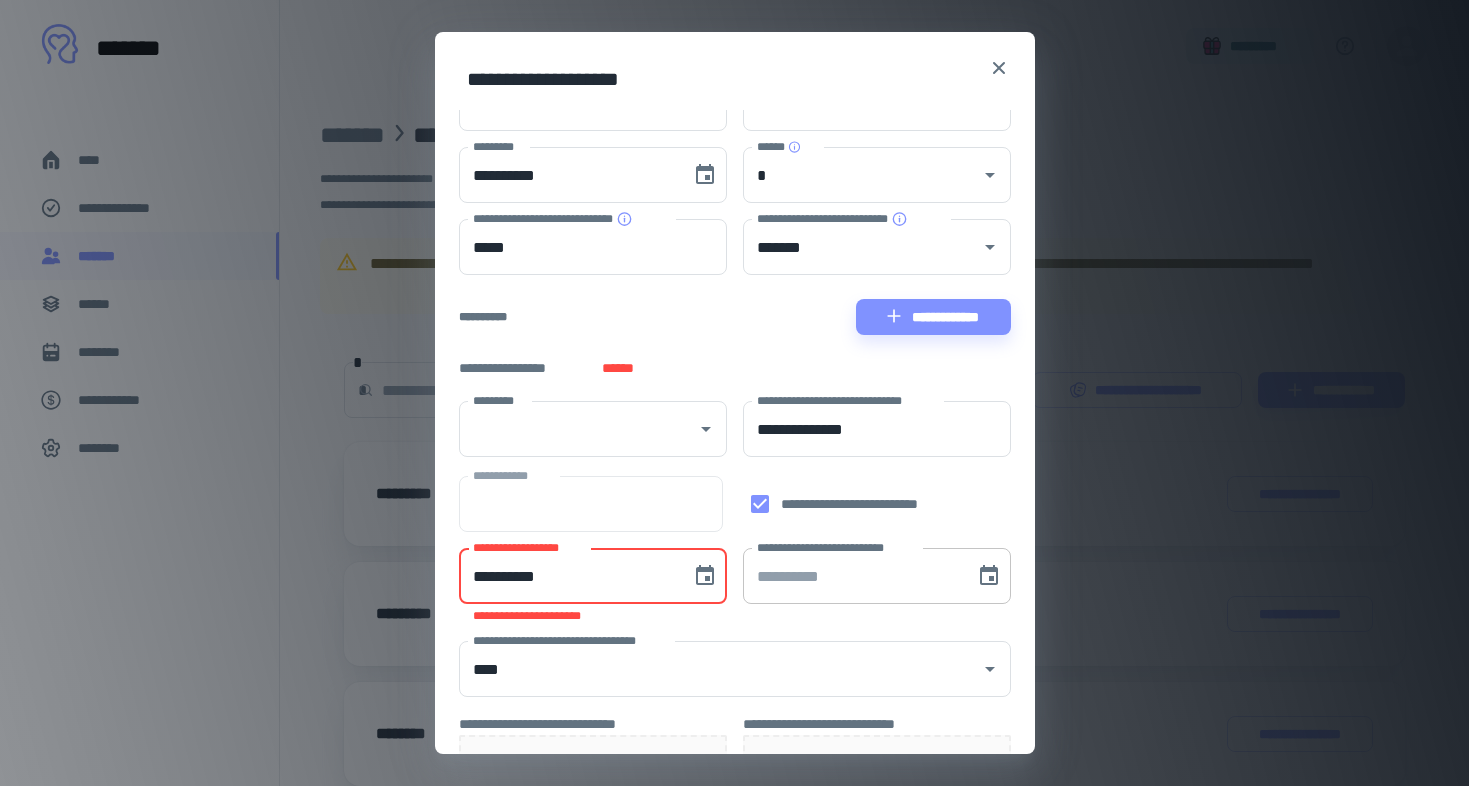 type on "**********" 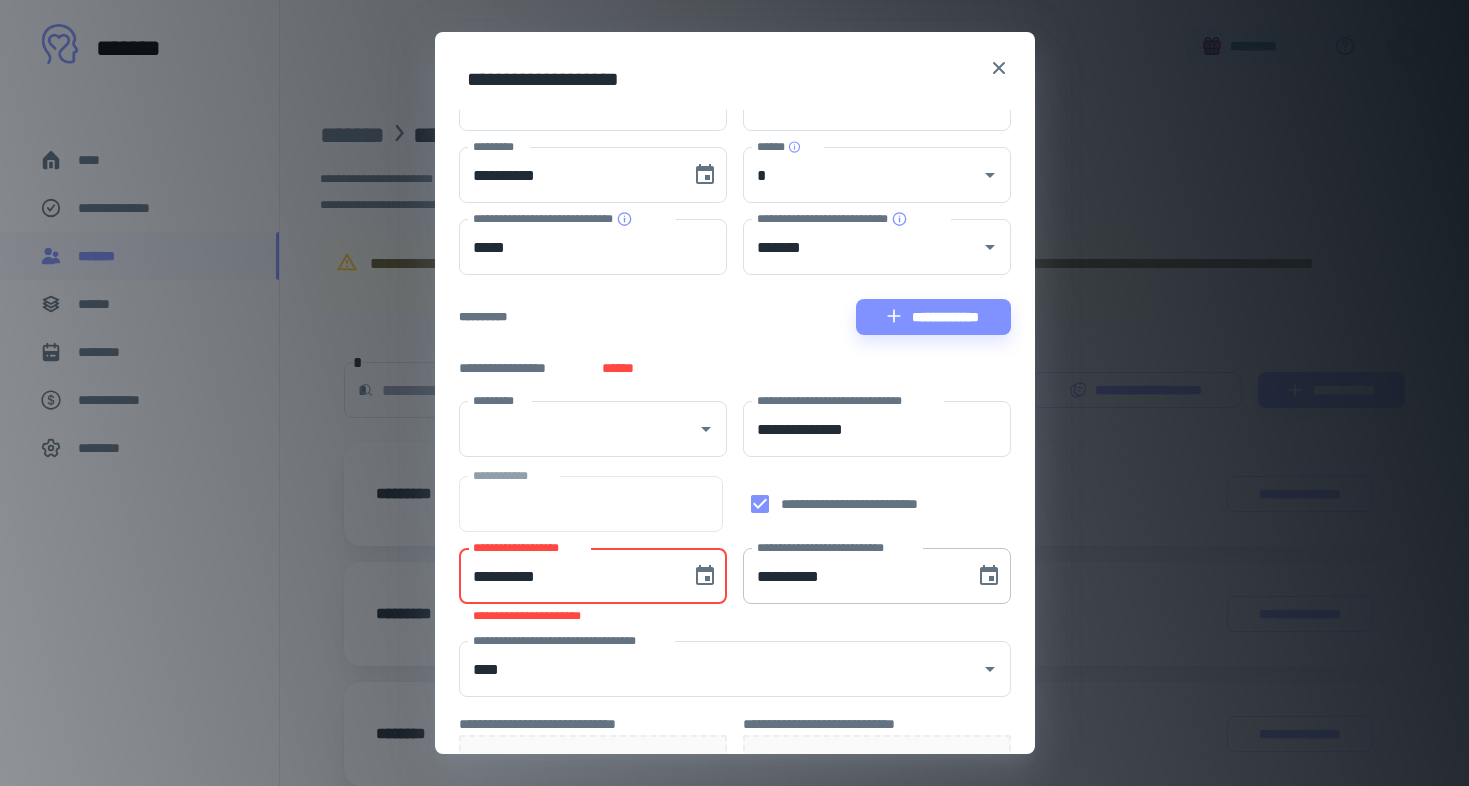 click on "**********" at bounding box center [852, 576] 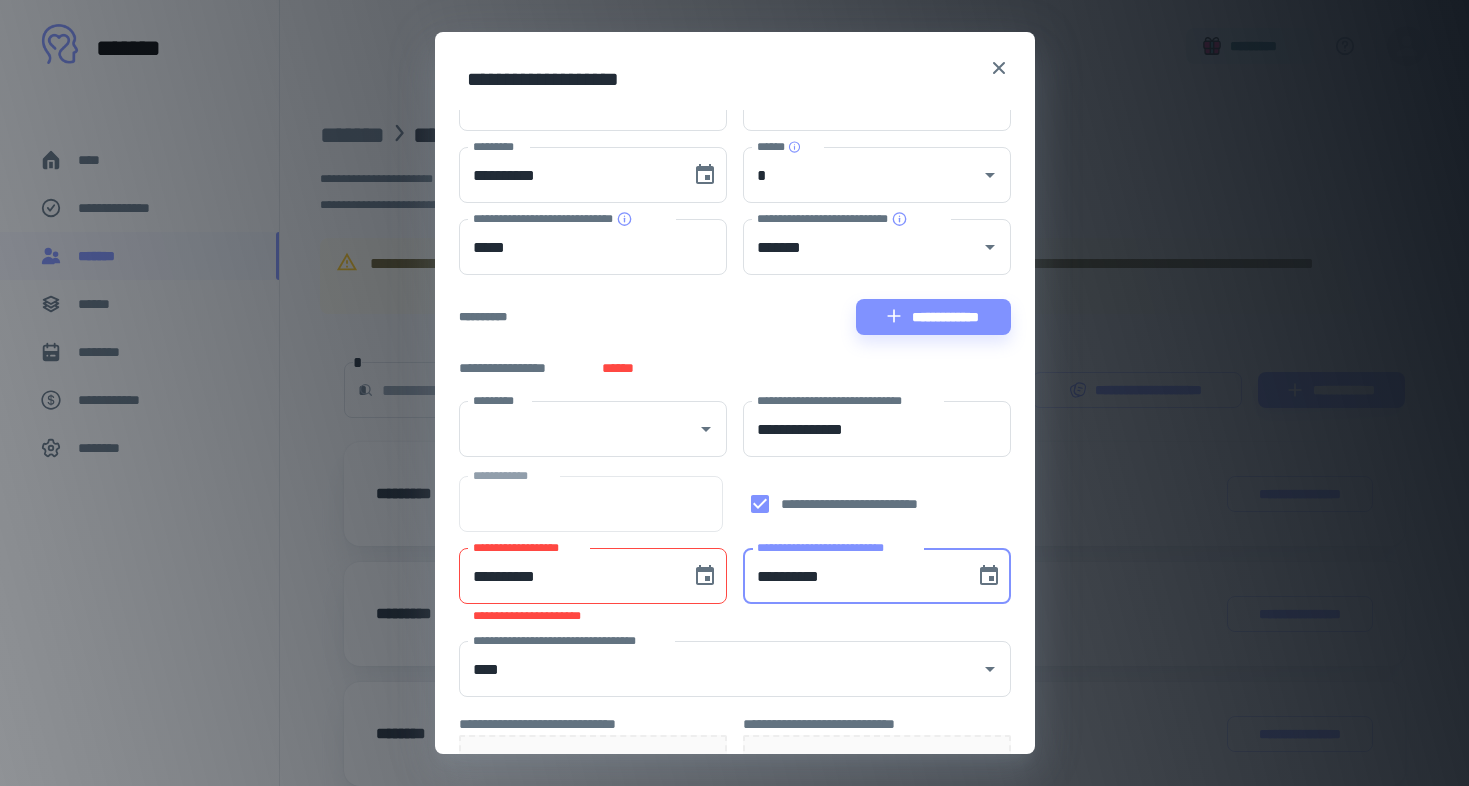type 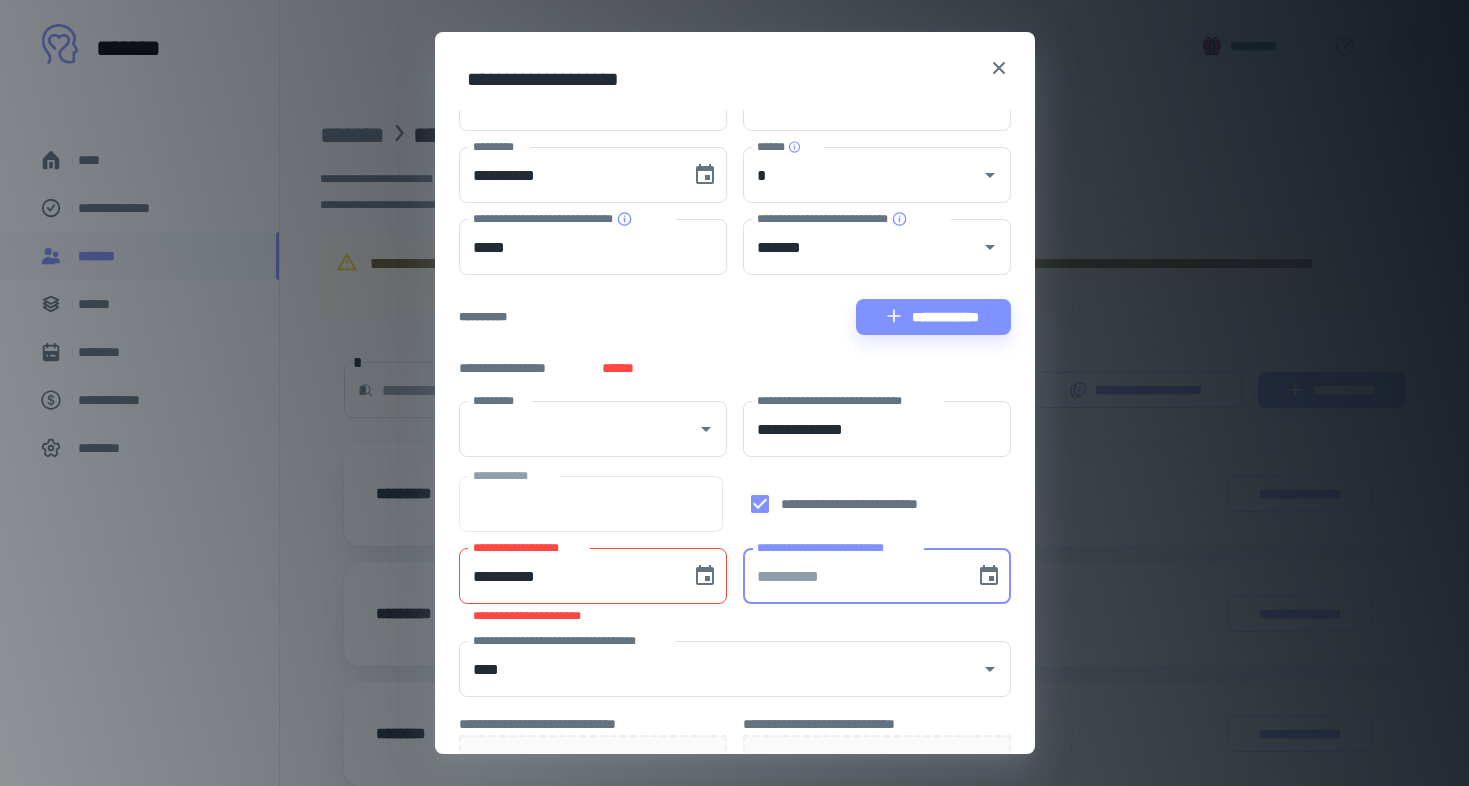 click on "[FIRST] [LAST] [ADDRESS] [CITY] [STATE] [ZIP] [COUNTRY] [POSTAL_CODE] [COORDINATES] [DATE] [TIME] [BIRTH_DATE] [AGE] [SSN] [PASSPORT] [DLN] [CC_NUMBER] [BRAND] [PRODUCT] [PRICE] [CURRENCY] [GENERAL_WORD] [LOCATION]" at bounding box center (735, 602) 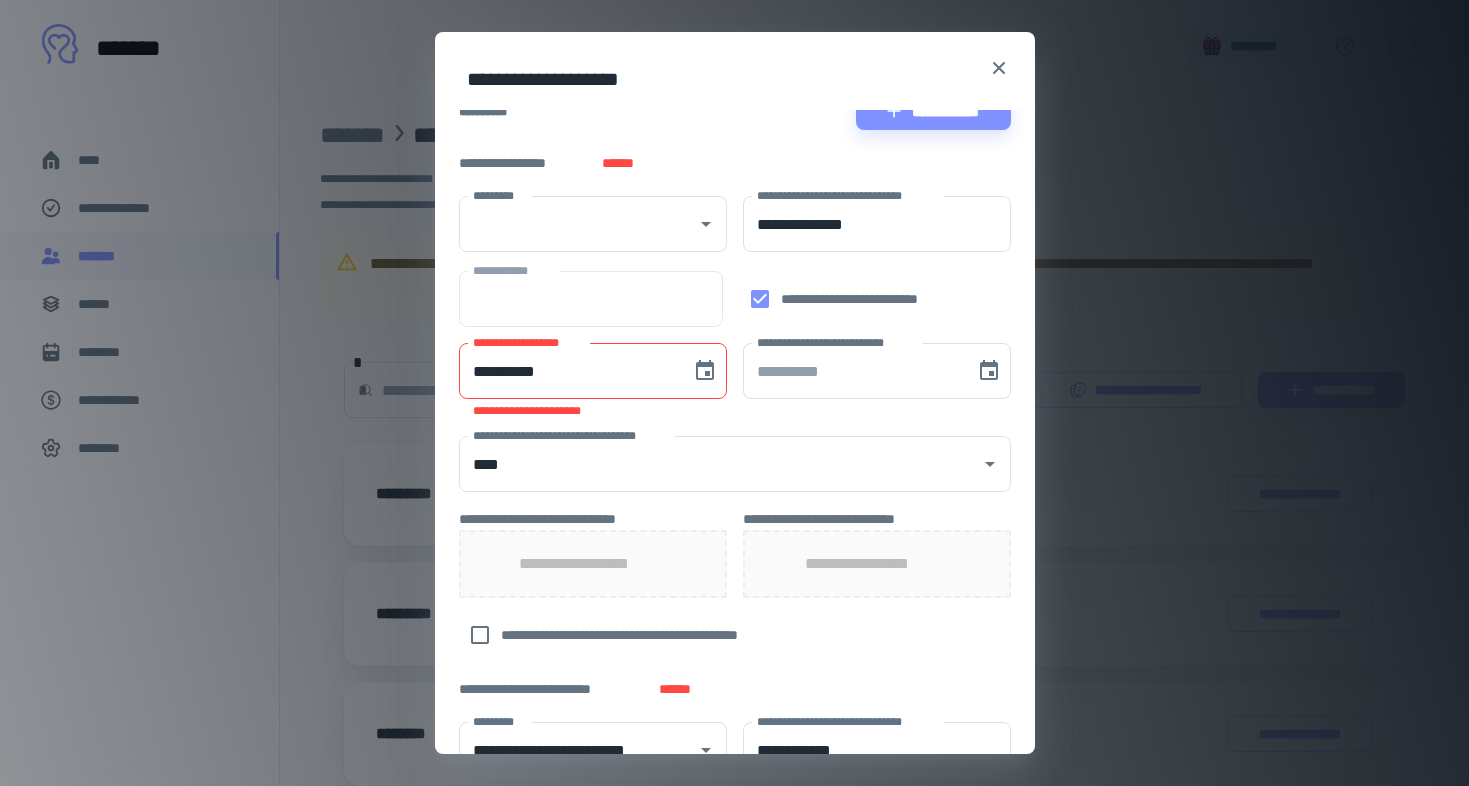 scroll, scrollTop: 288, scrollLeft: 0, axis: vertical 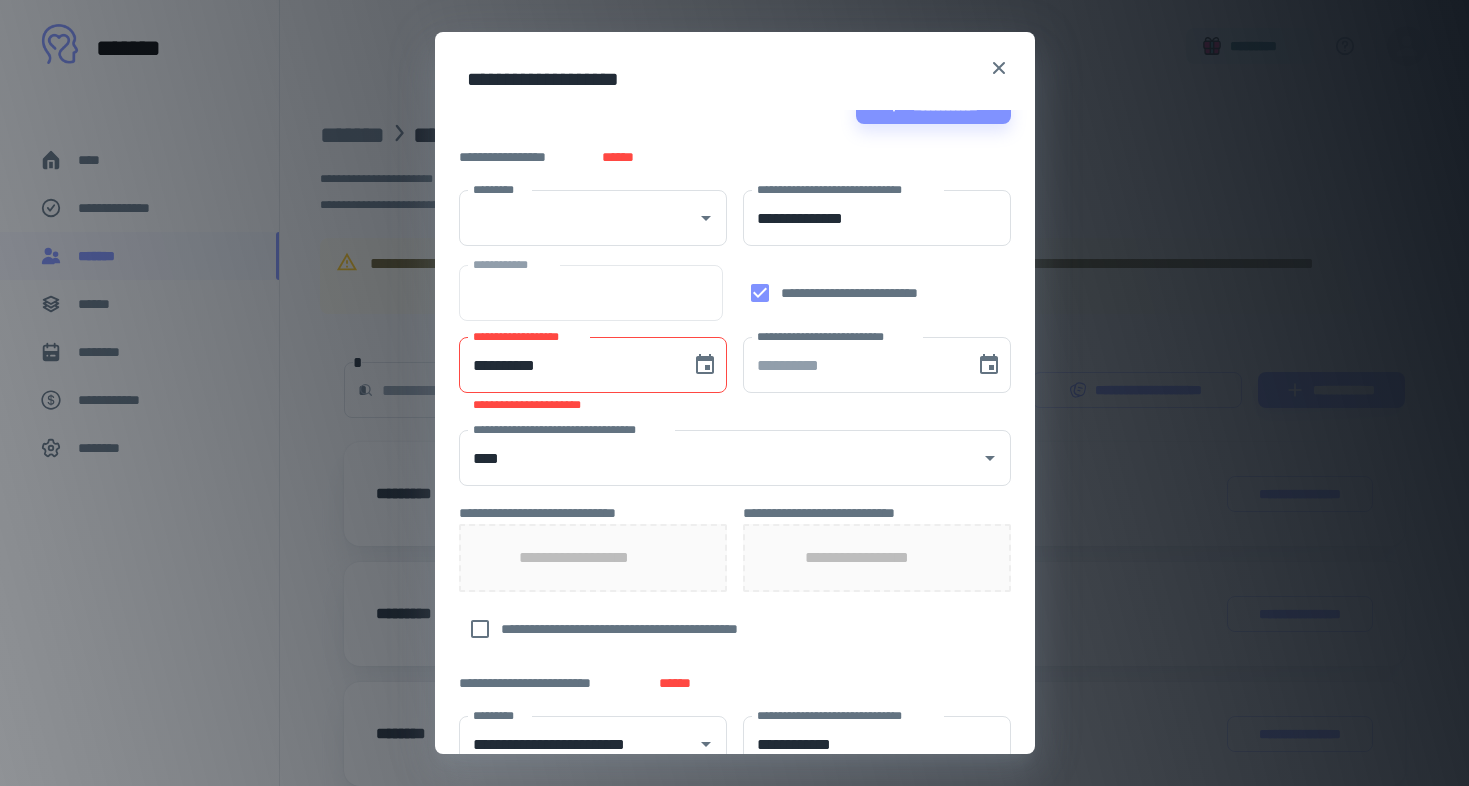 click on "**********" at bounding box center [592, 558] 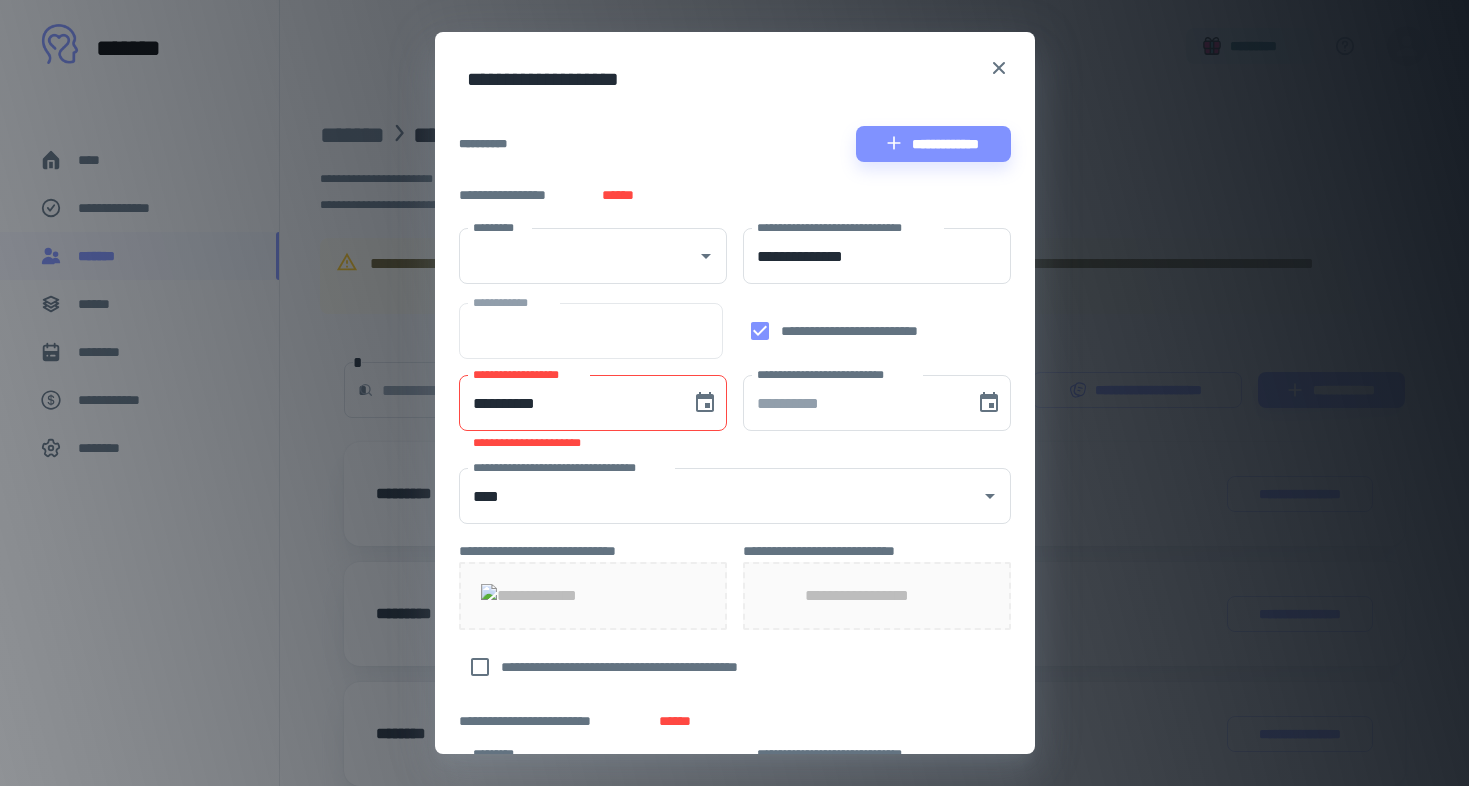 scroll, scrollTop: 252, scrollLeft: 0, axis: vertical 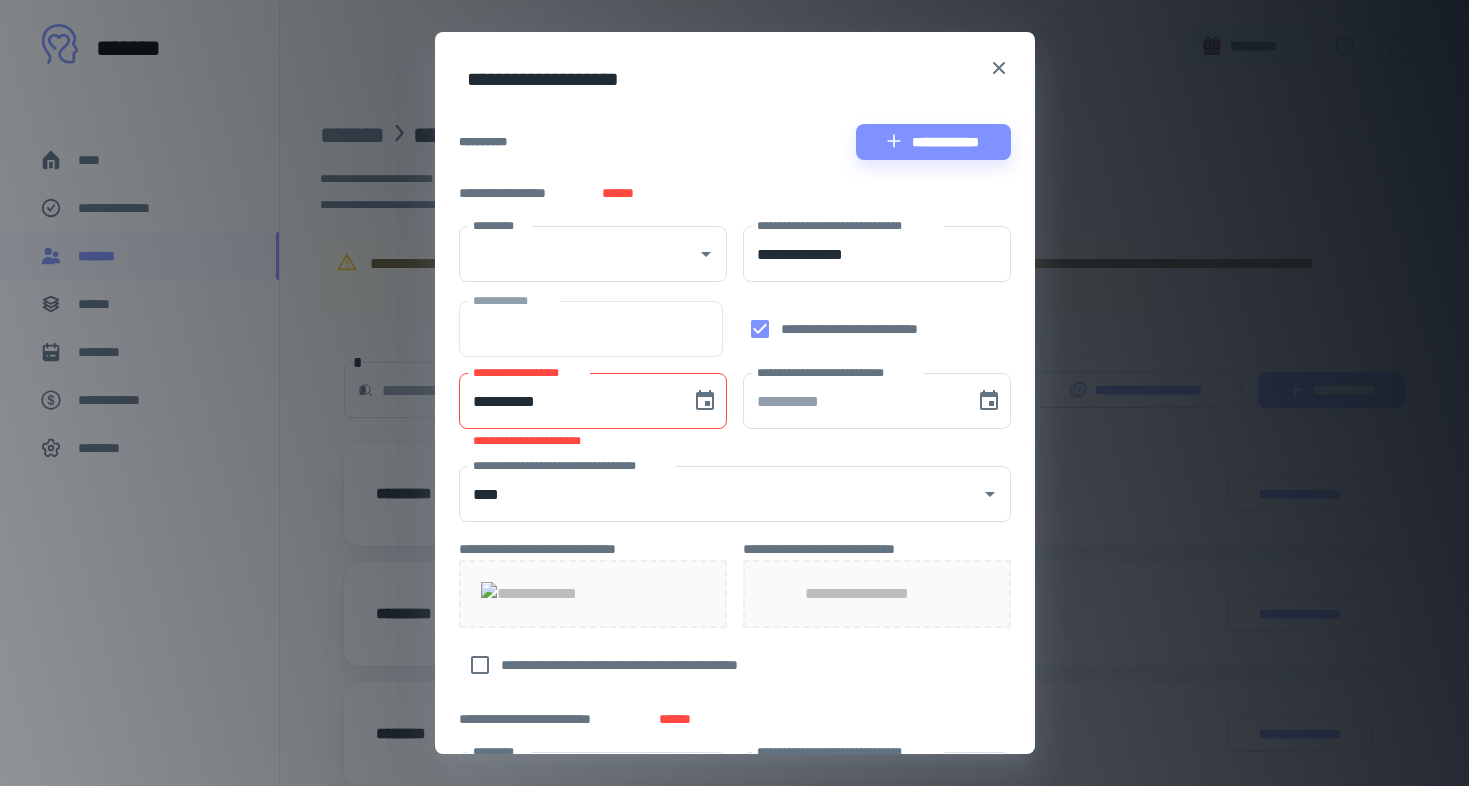click on "[FIRST] [LAST]" at bounding box center (877, 411) 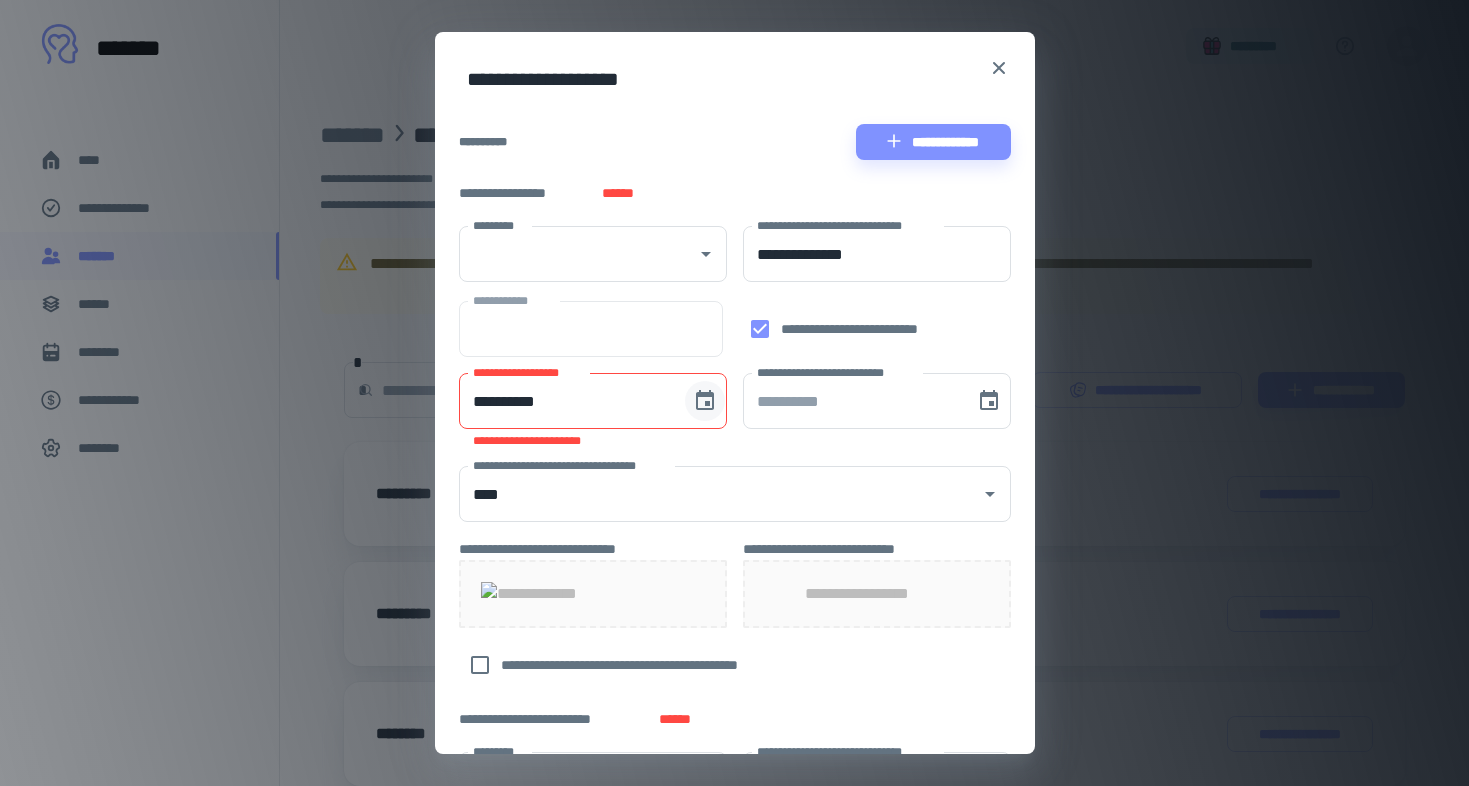 click at bounding box center [705, 401] 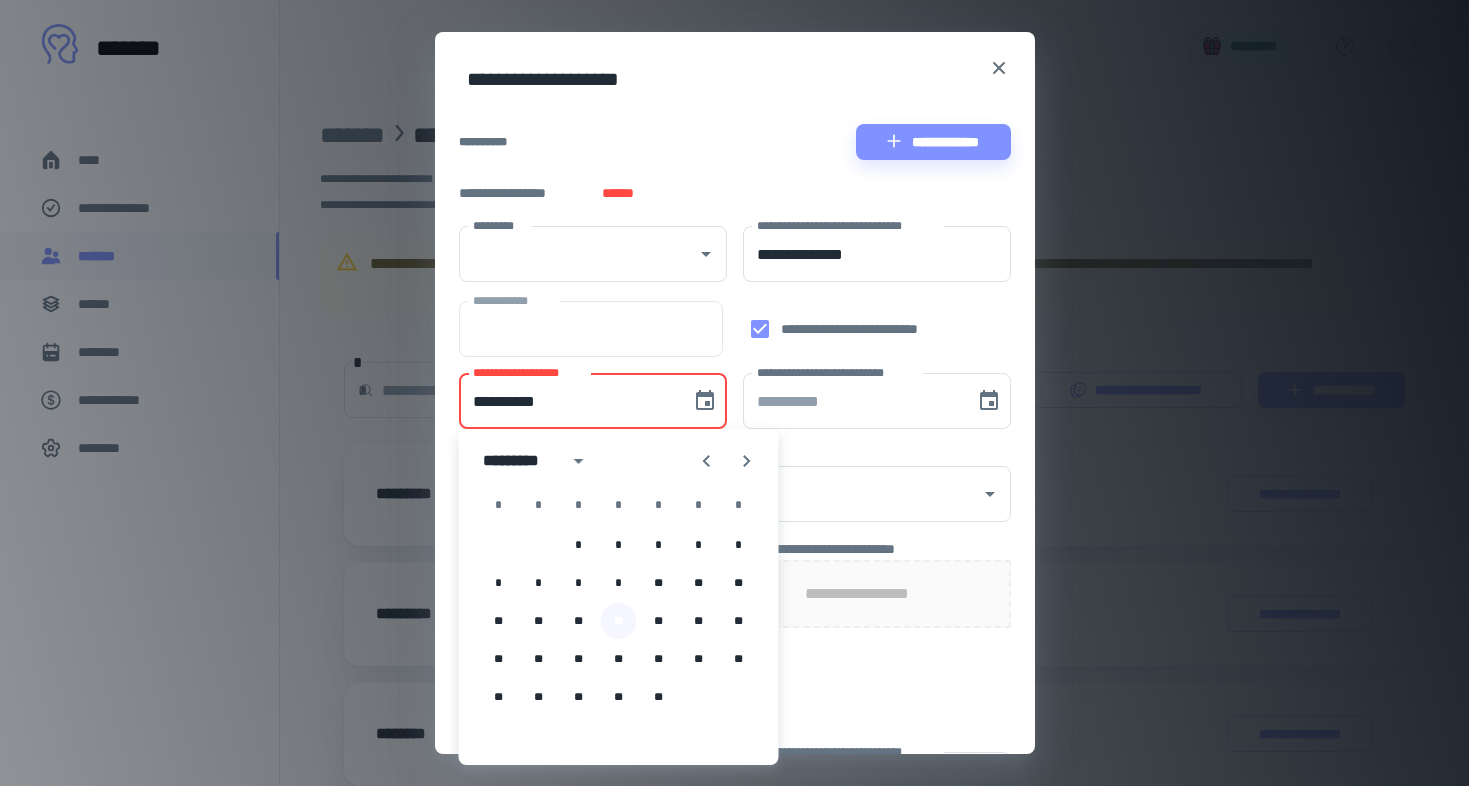 click on "**" at bounding box center [619, 621] 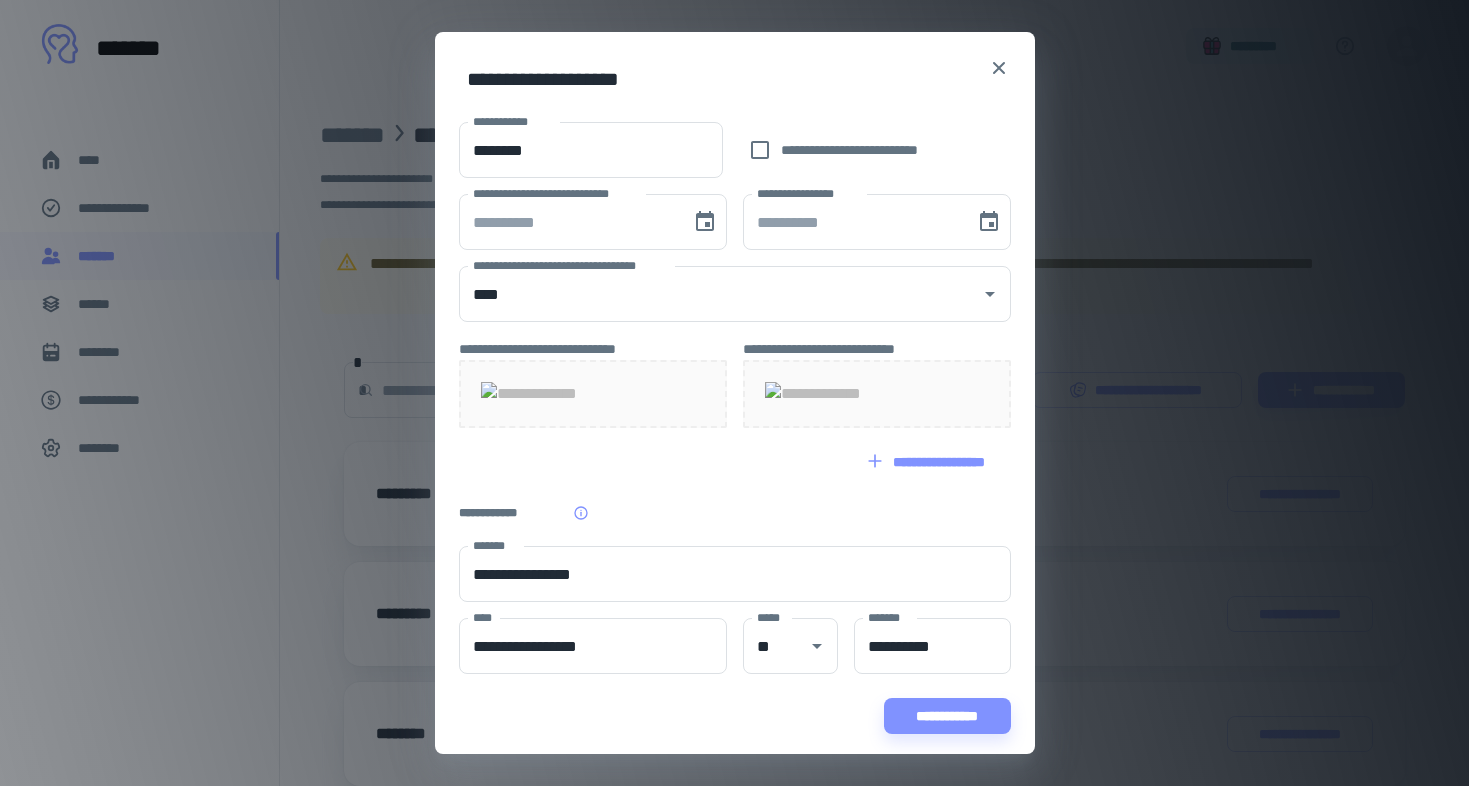 scroll, scrollTop: 1431, scrollLeft: 0, axis: vertical 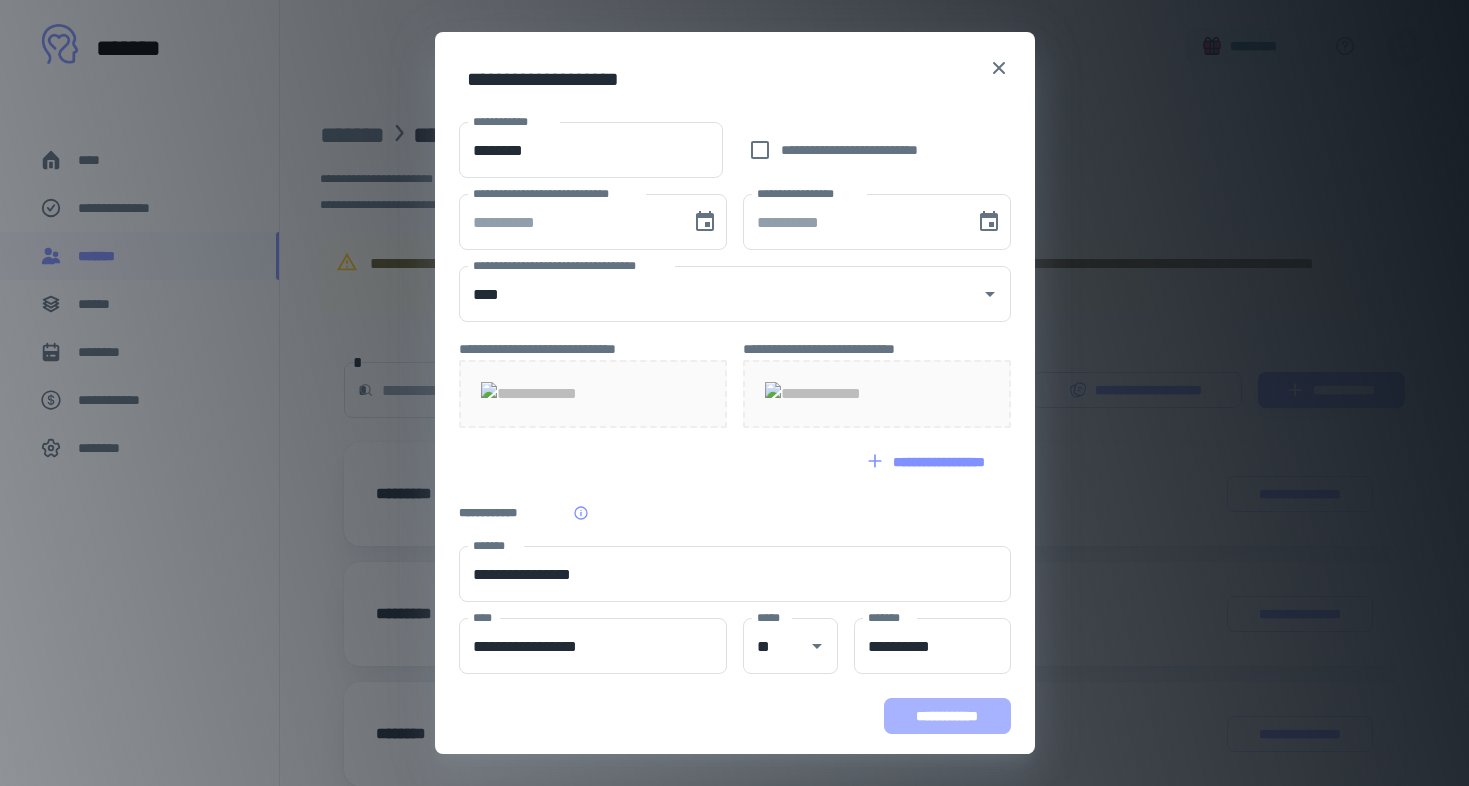 click on "**********" at bounding box center [947, 716] 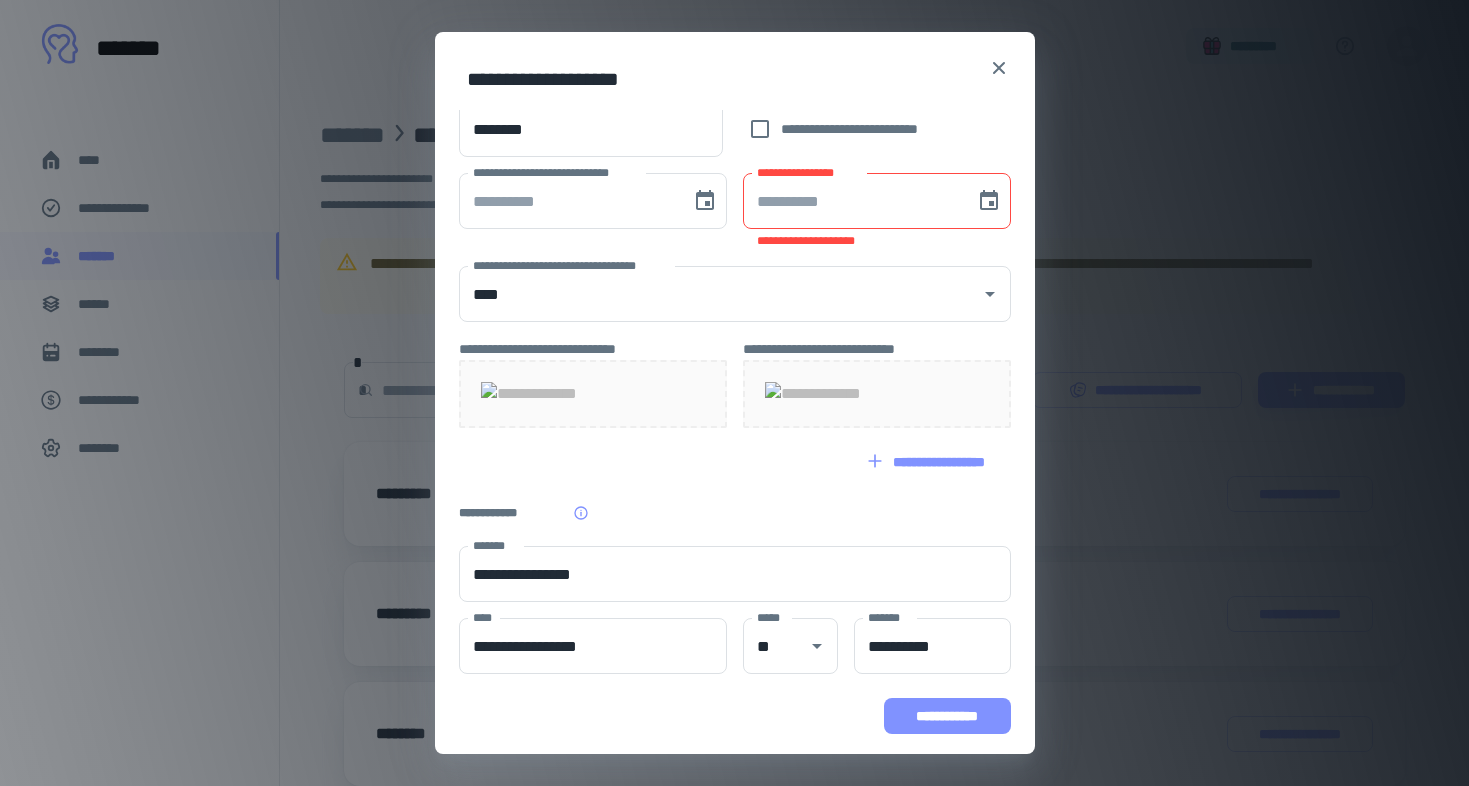 click on "**********" at bounding box center [947, 716] 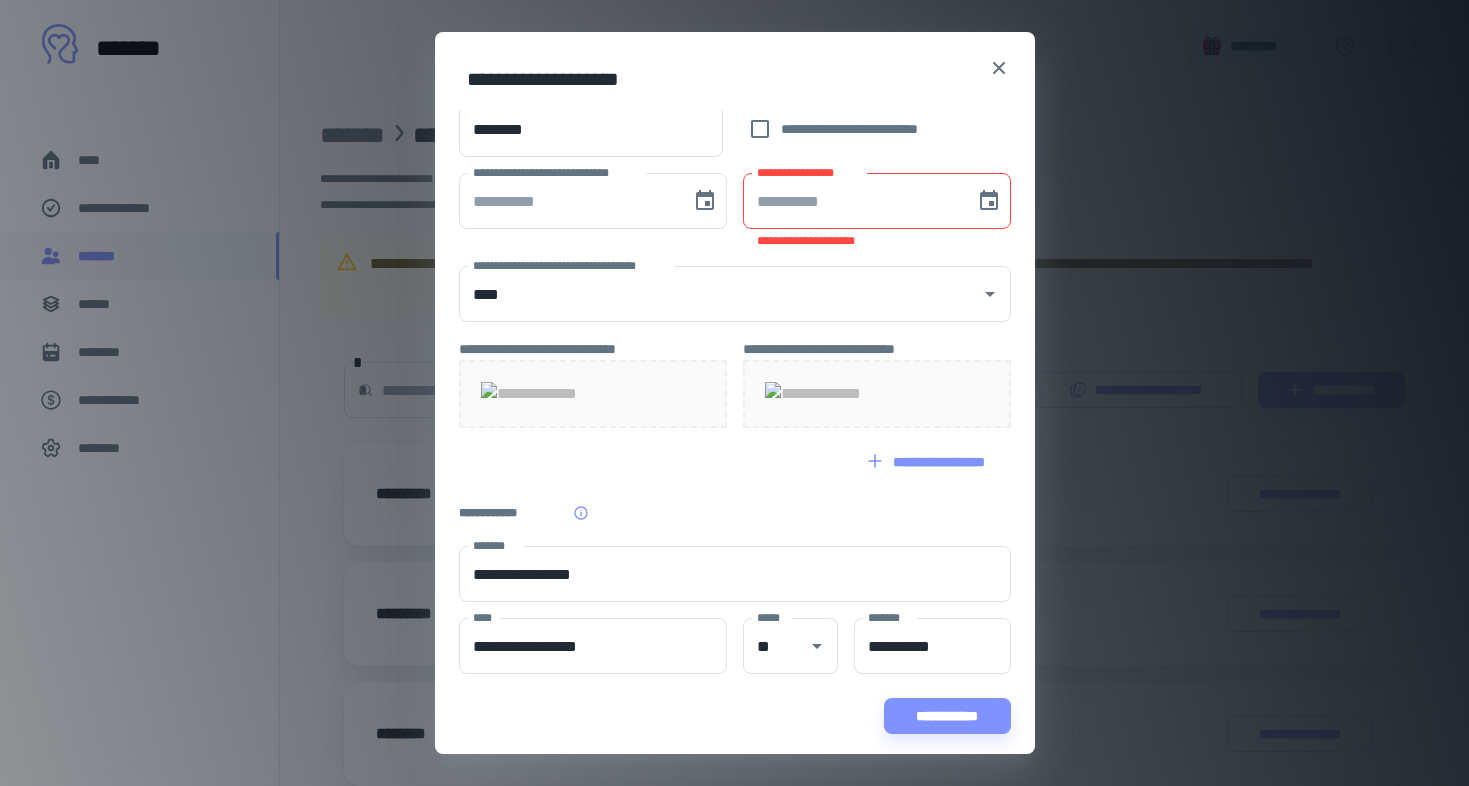 scroll, scrollTop: 1431, scrollLeft: 0, axis: vertical 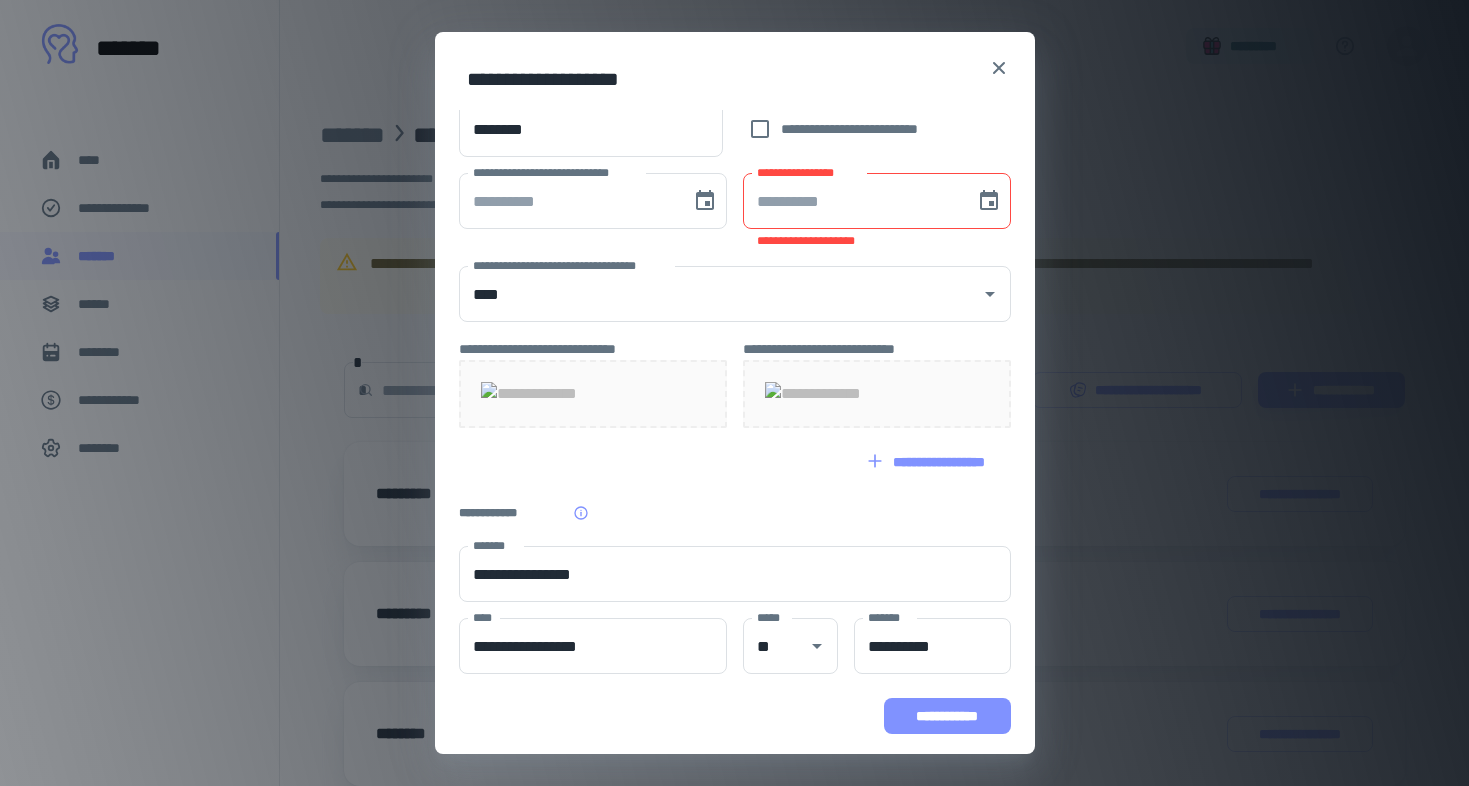 click on "**********" at bounding box center (947, 716) 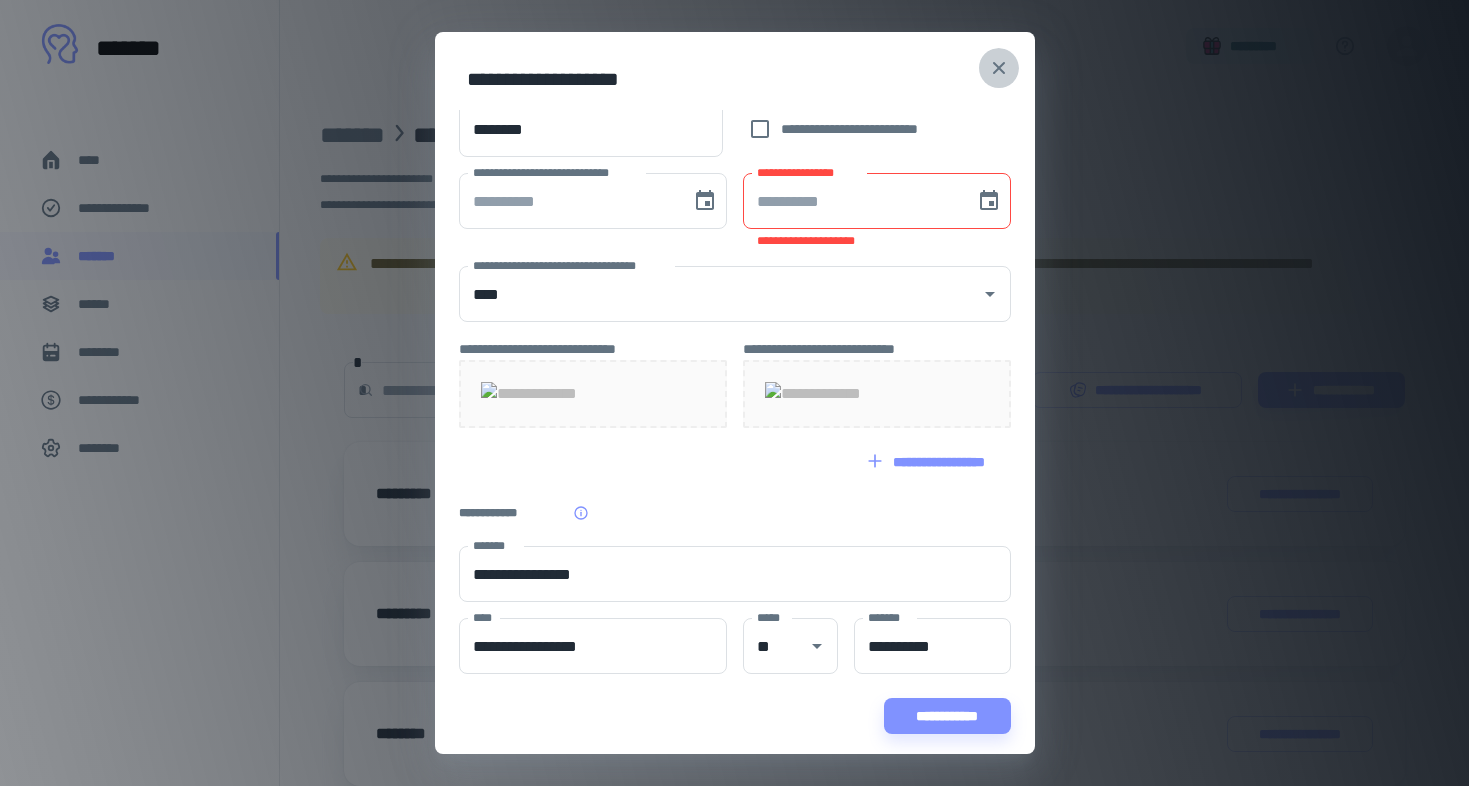 click 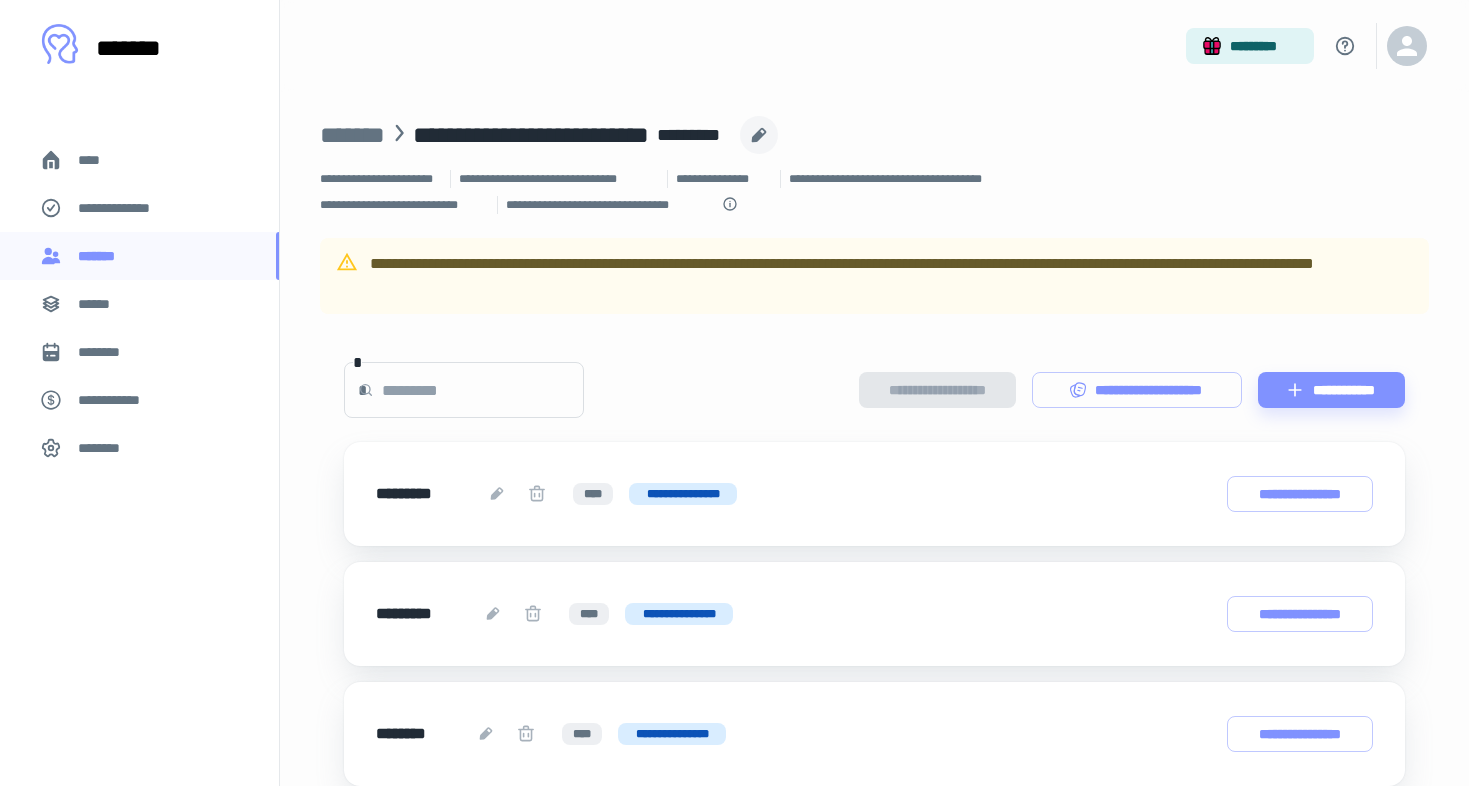click 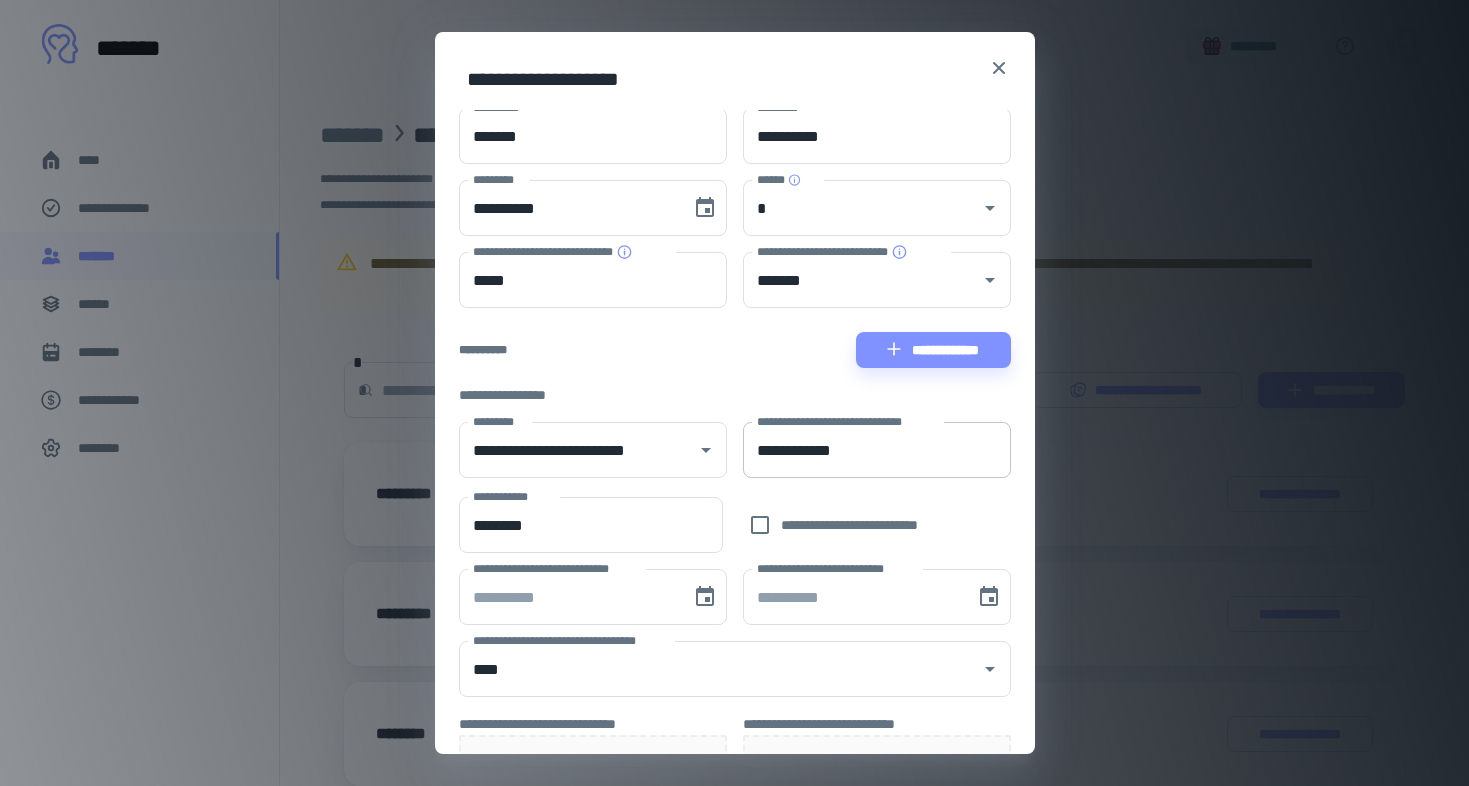 scroll, scrollTop: 0, scrollLeft: 0, axis: both 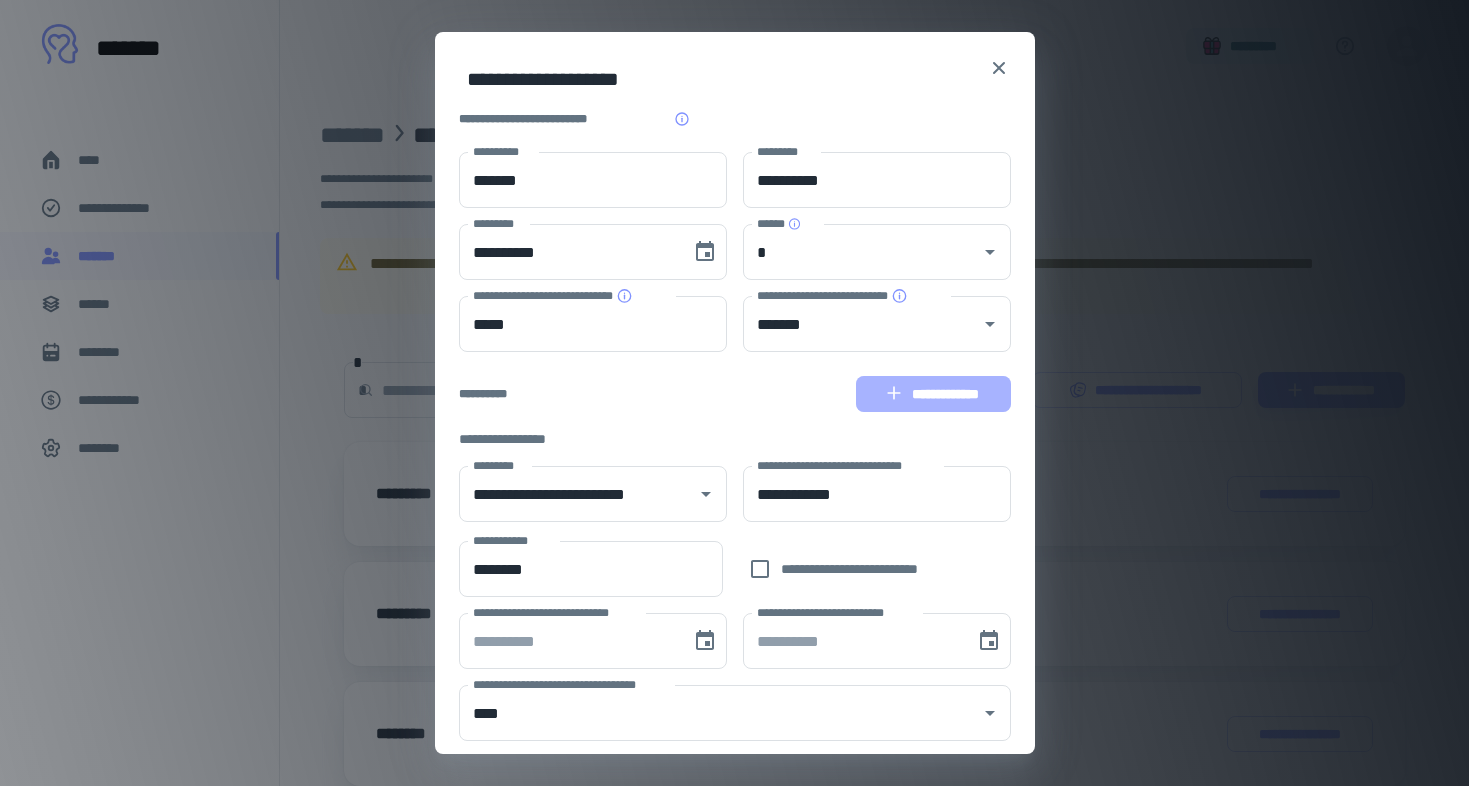 click 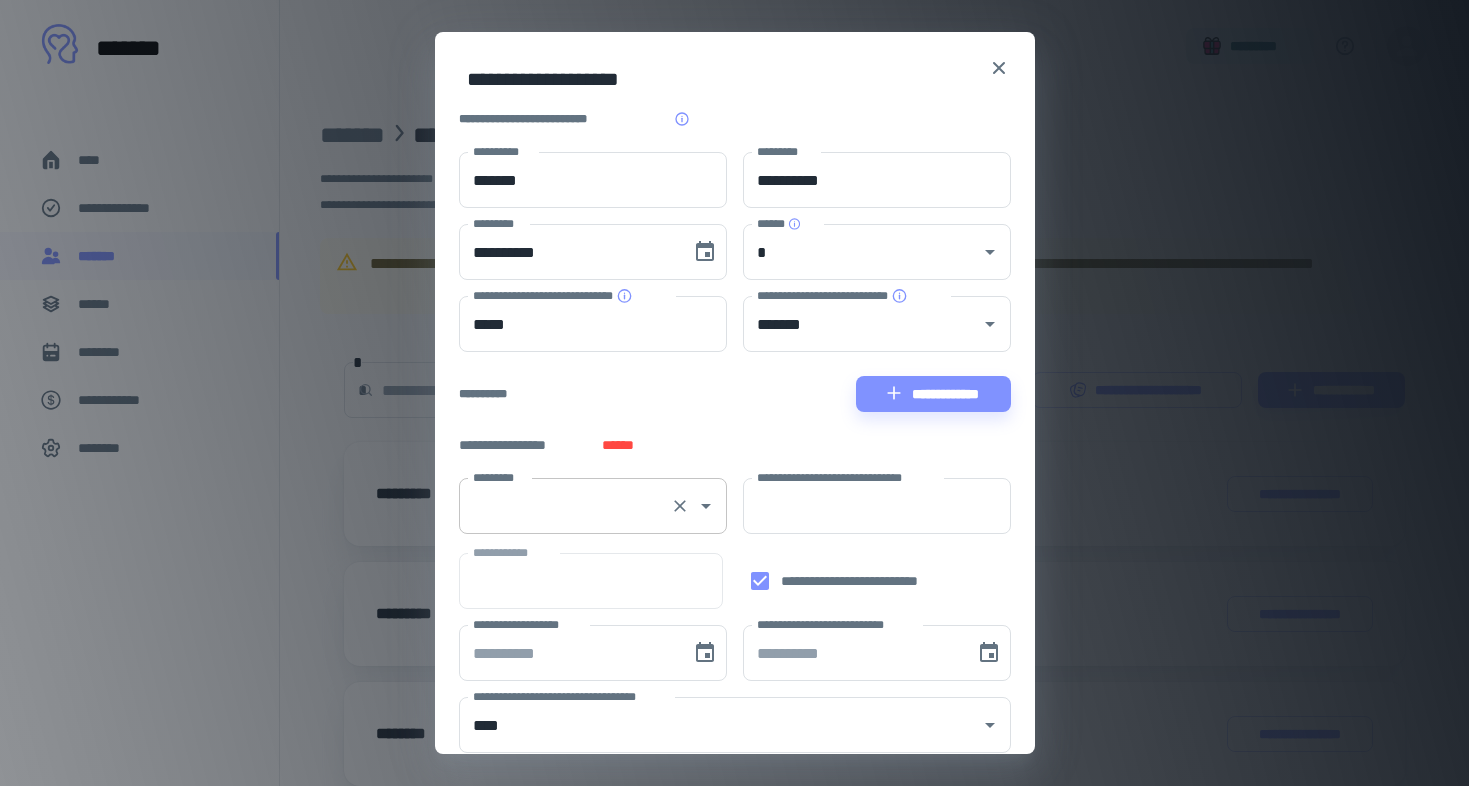 click on "*********" at bounding box center [565, 506] 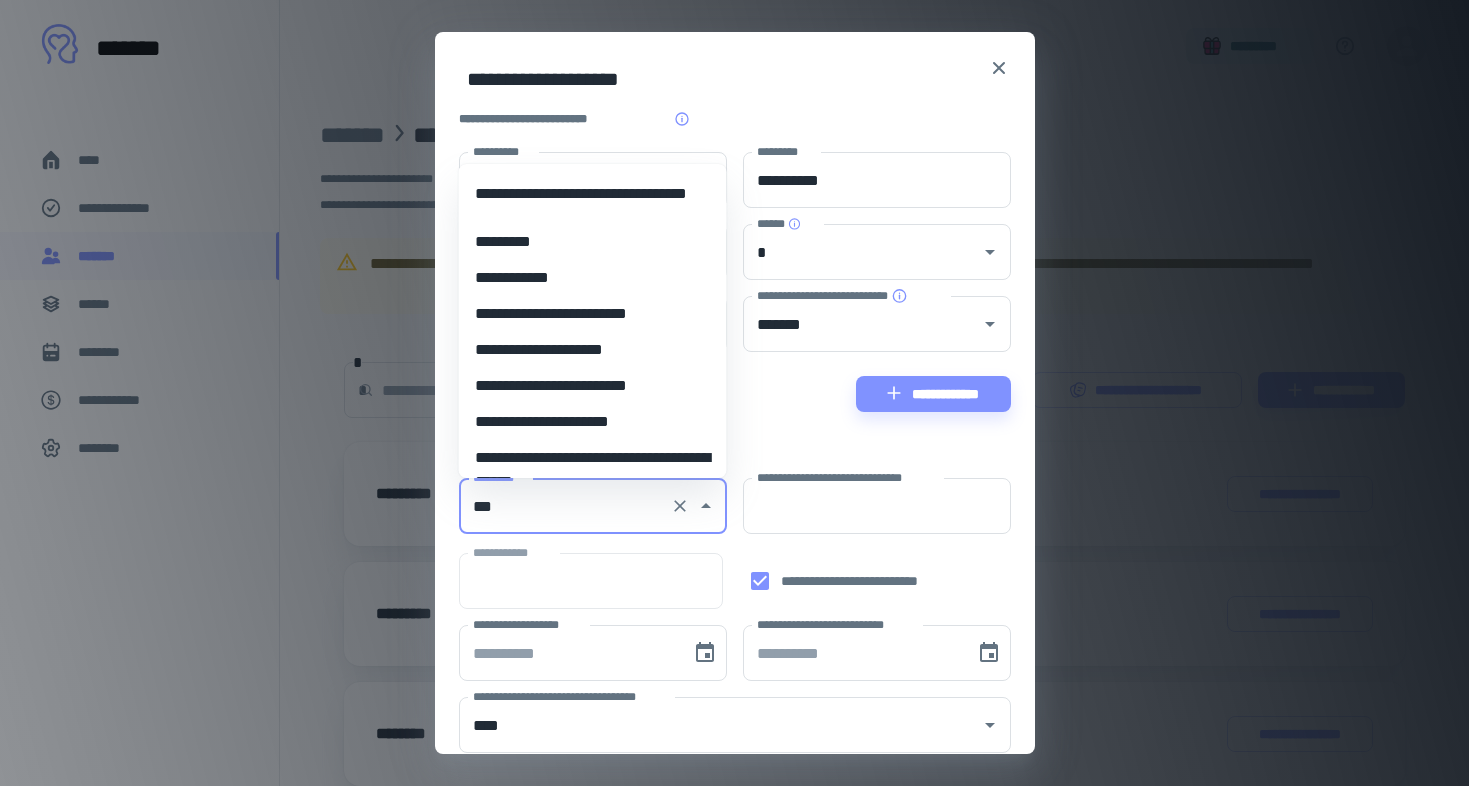 scroll, scrollTop: 0, scrollLeft: 0, axis: both 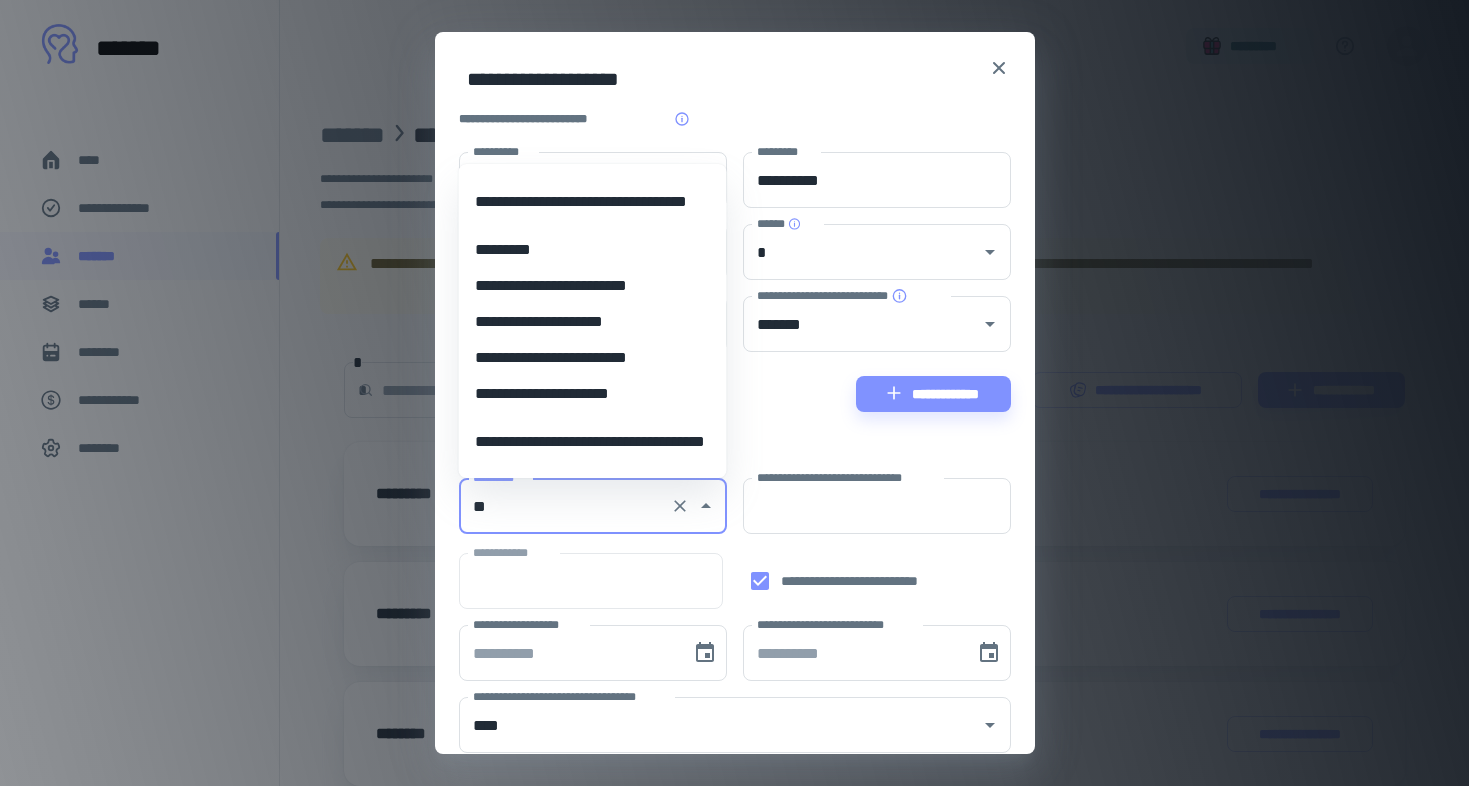 type on "*" 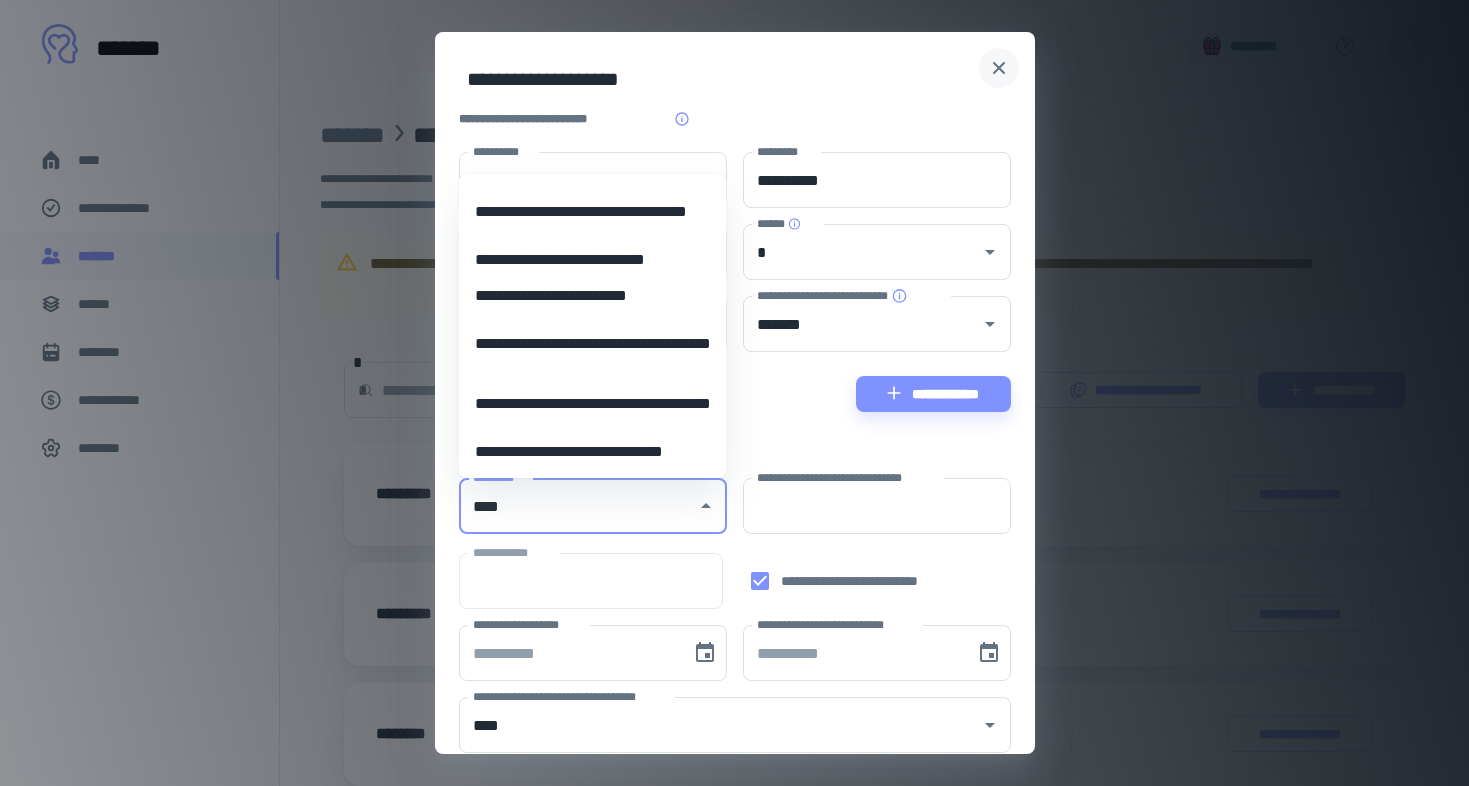 type on "****" 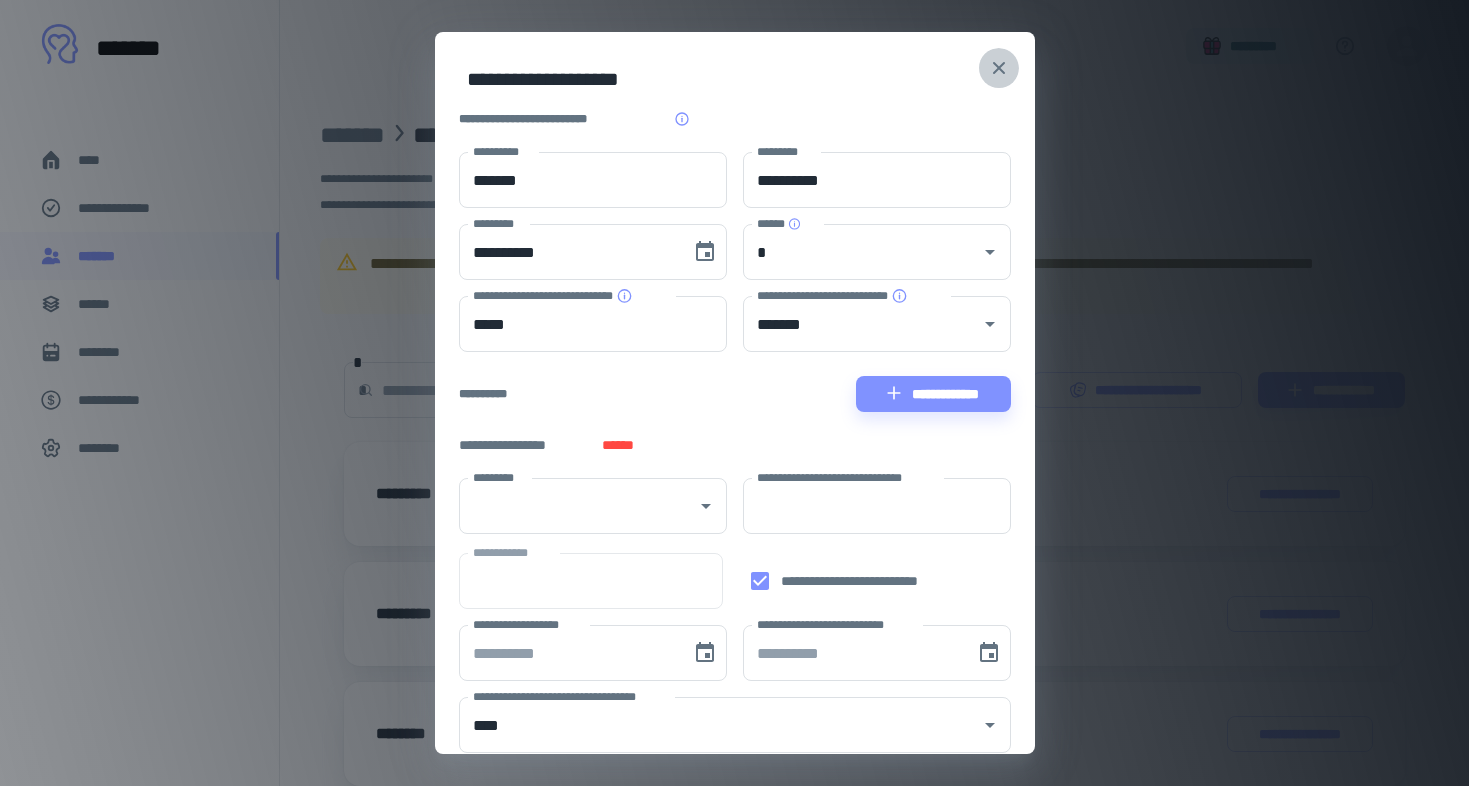 click 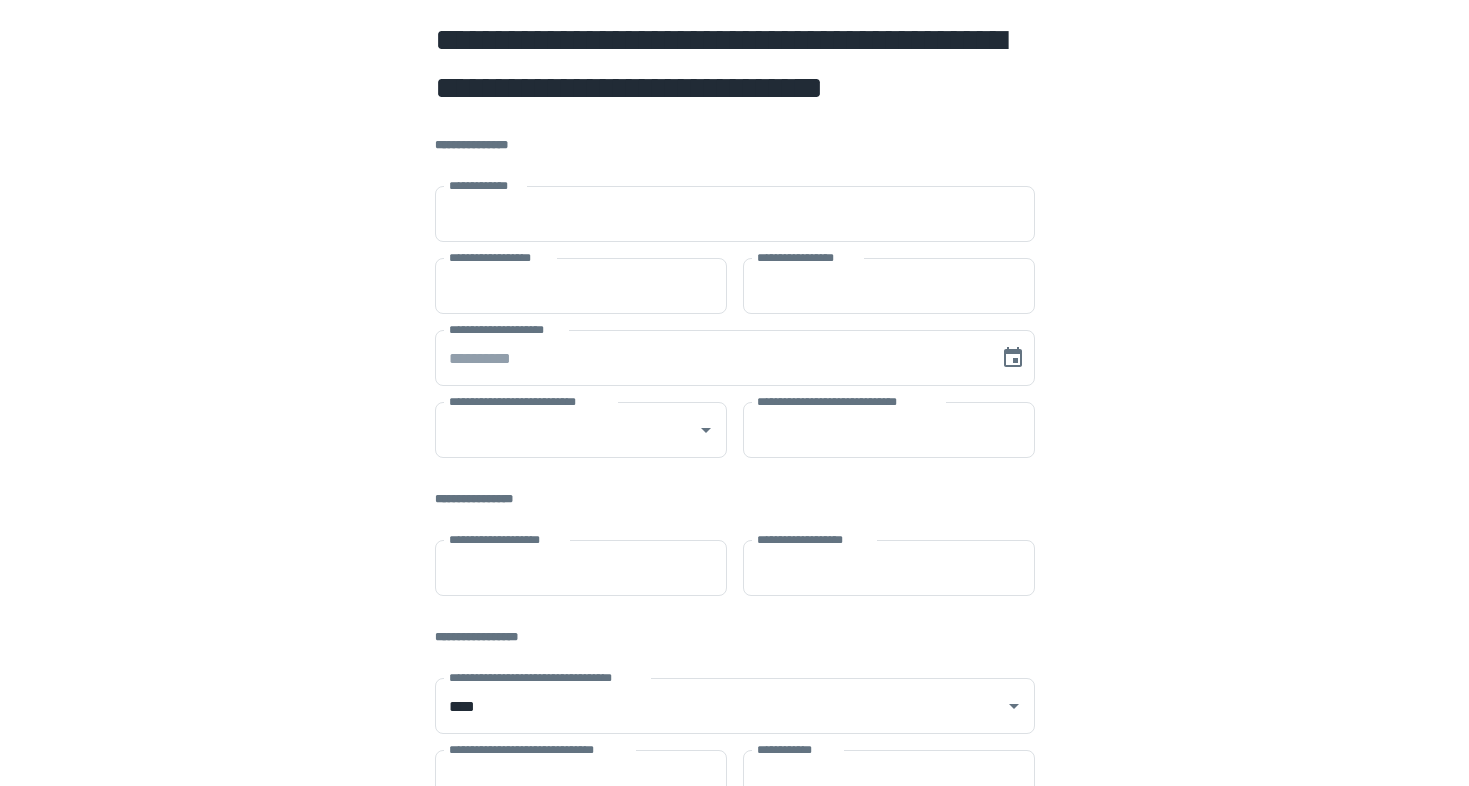 scroll, scrollTop: 0, scrollLeft: 0, axis: both 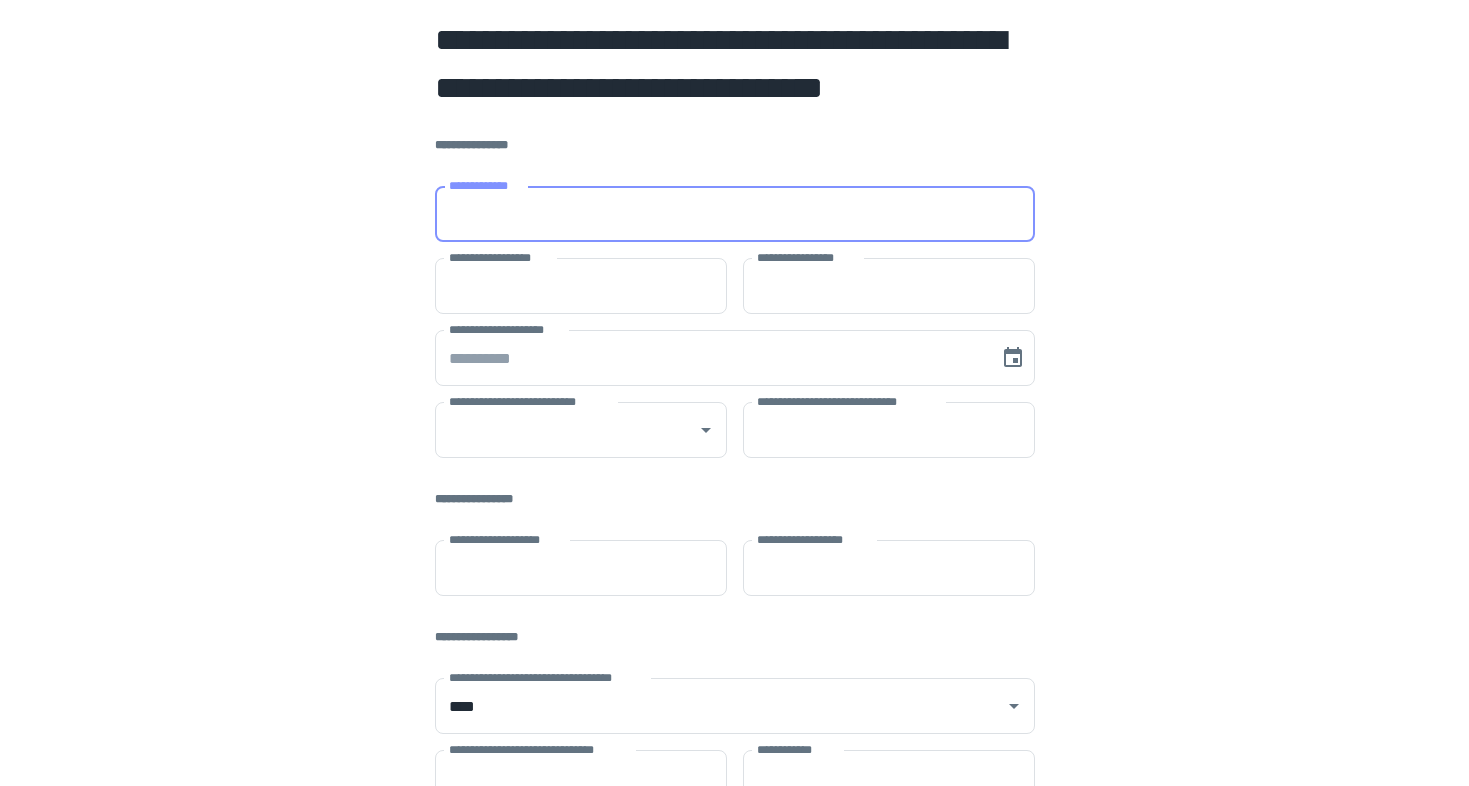 click on "**********" at bounding box center (735, 214) 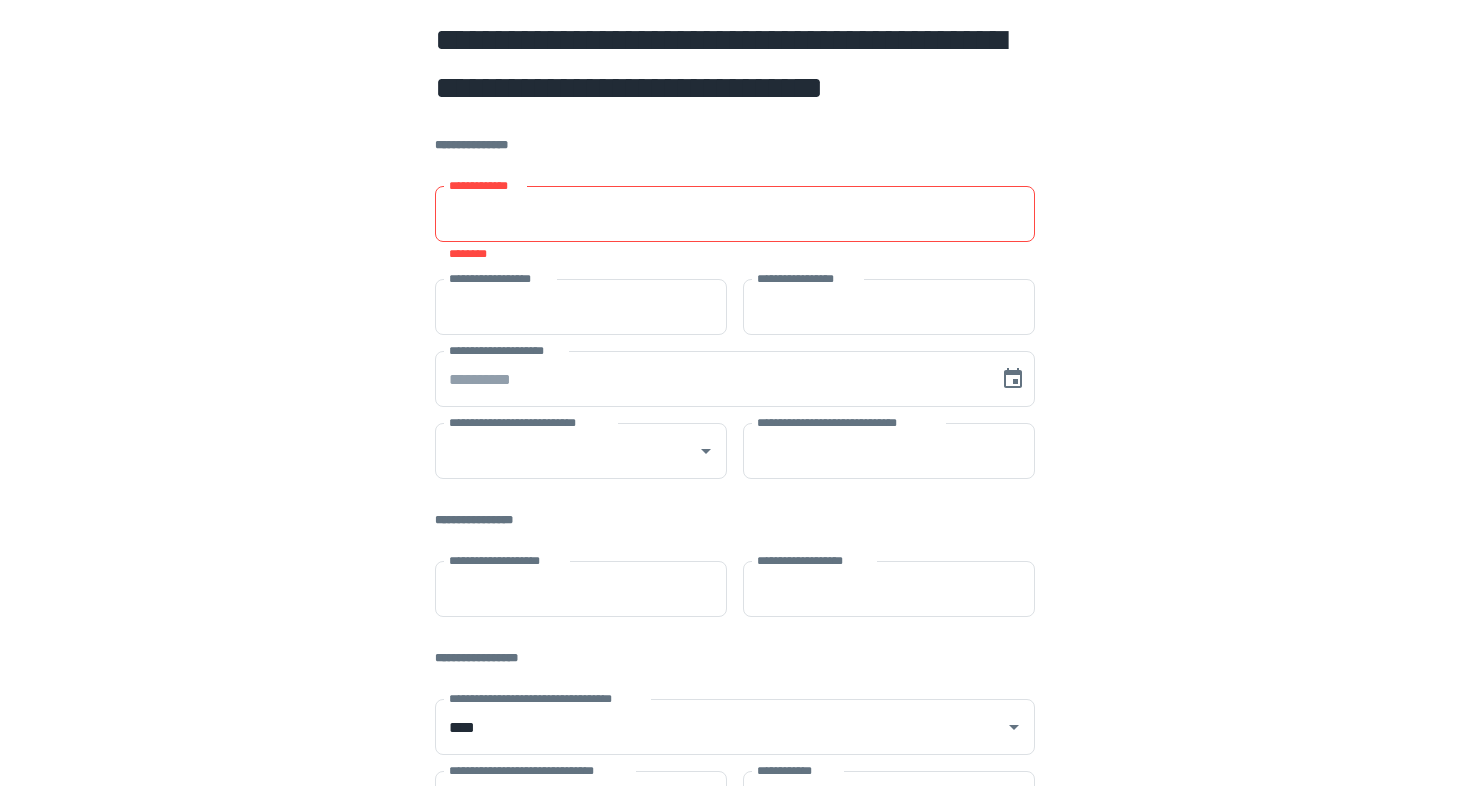 click on "**********" at bounding box center [735, 561] 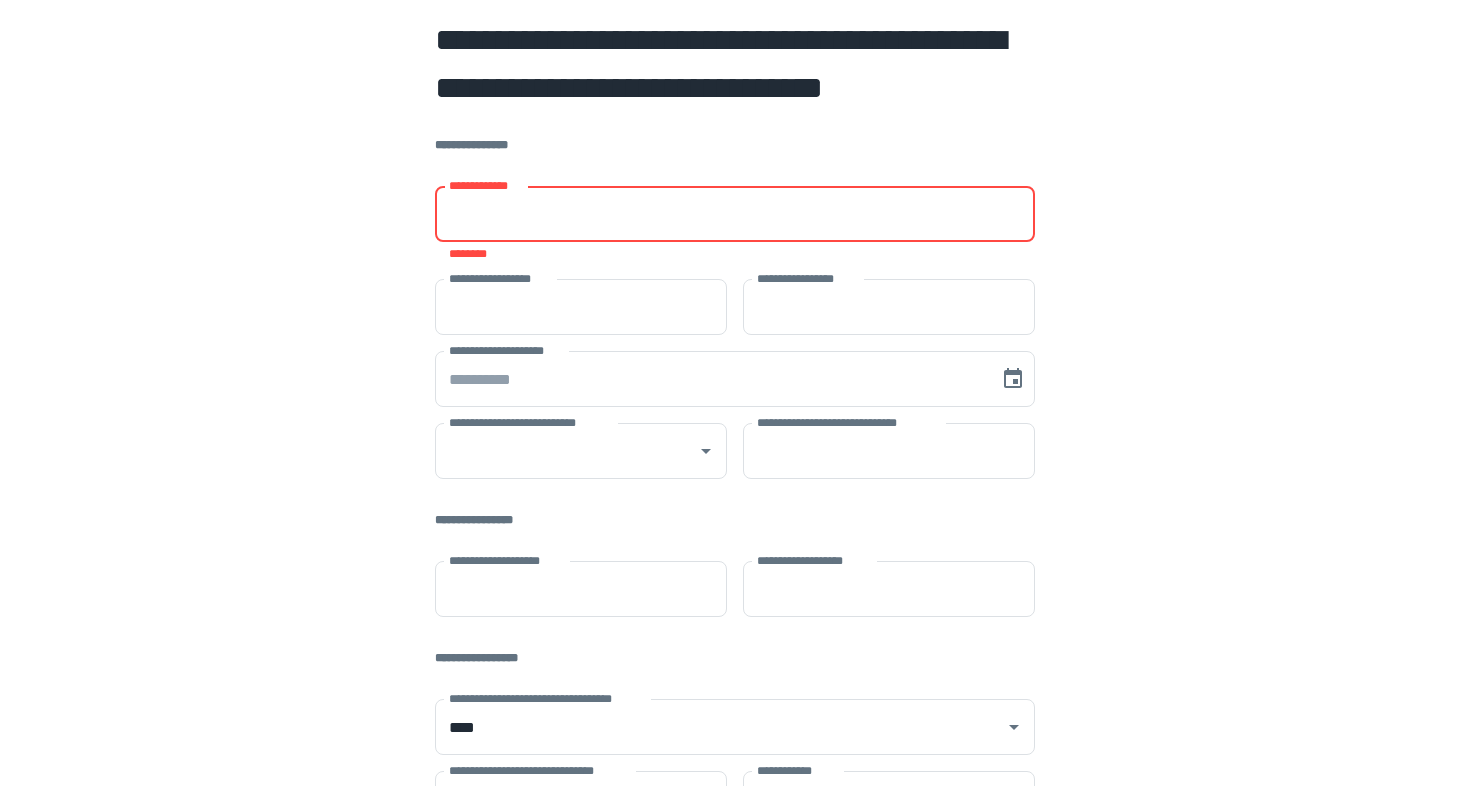 click on "**********" at bounding box center [735, 214] 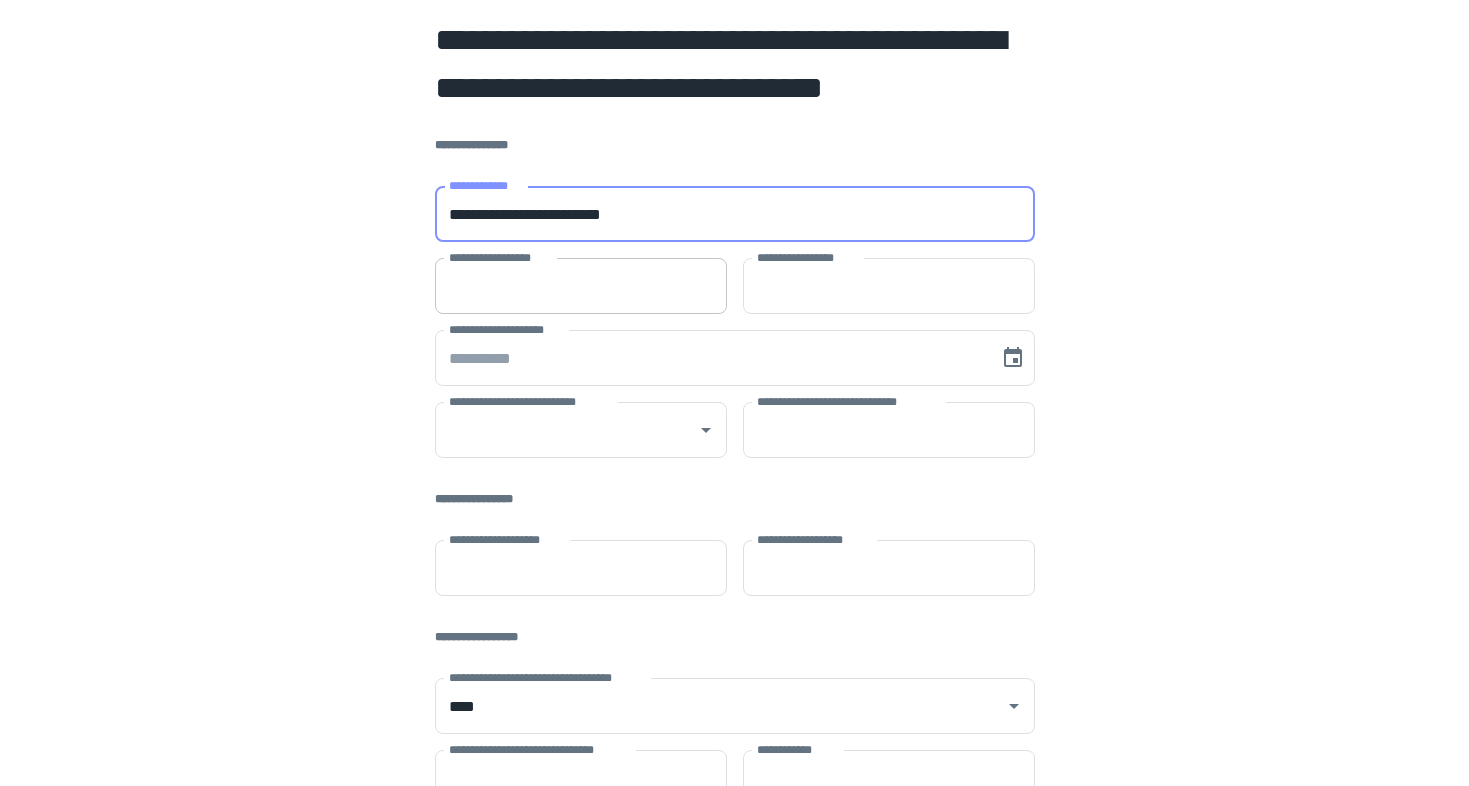 type on "**********" 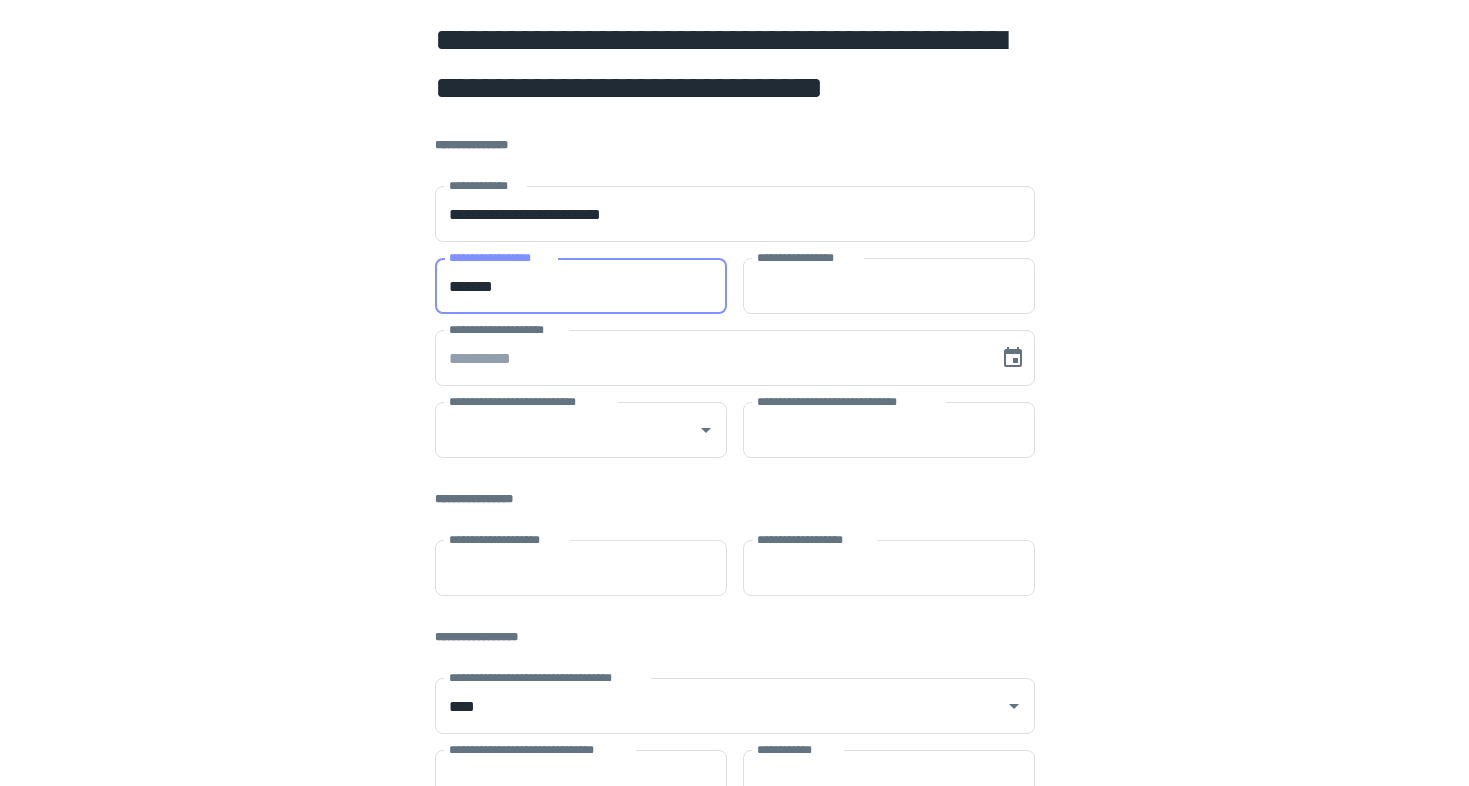 type on "*******" 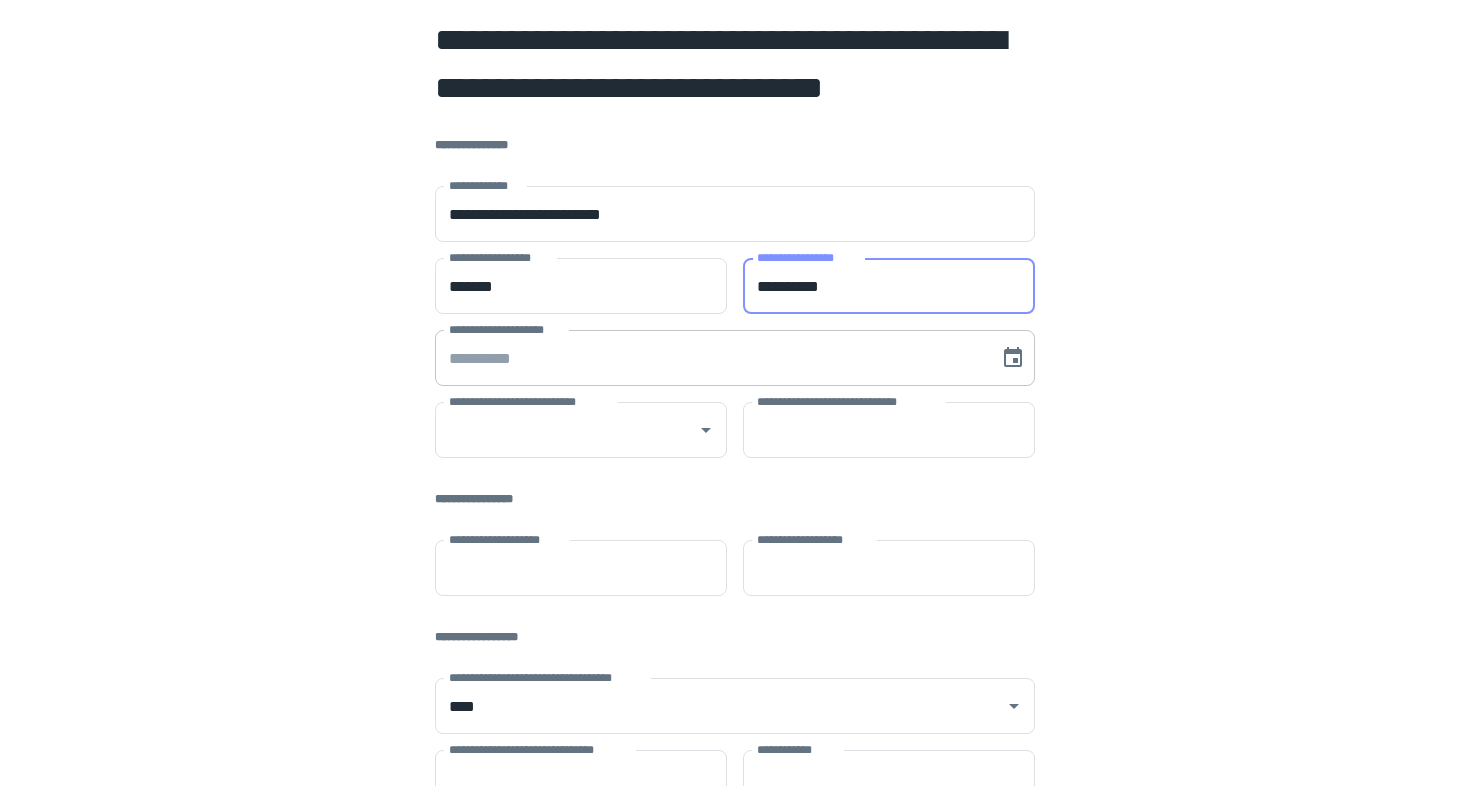 type on "**********" 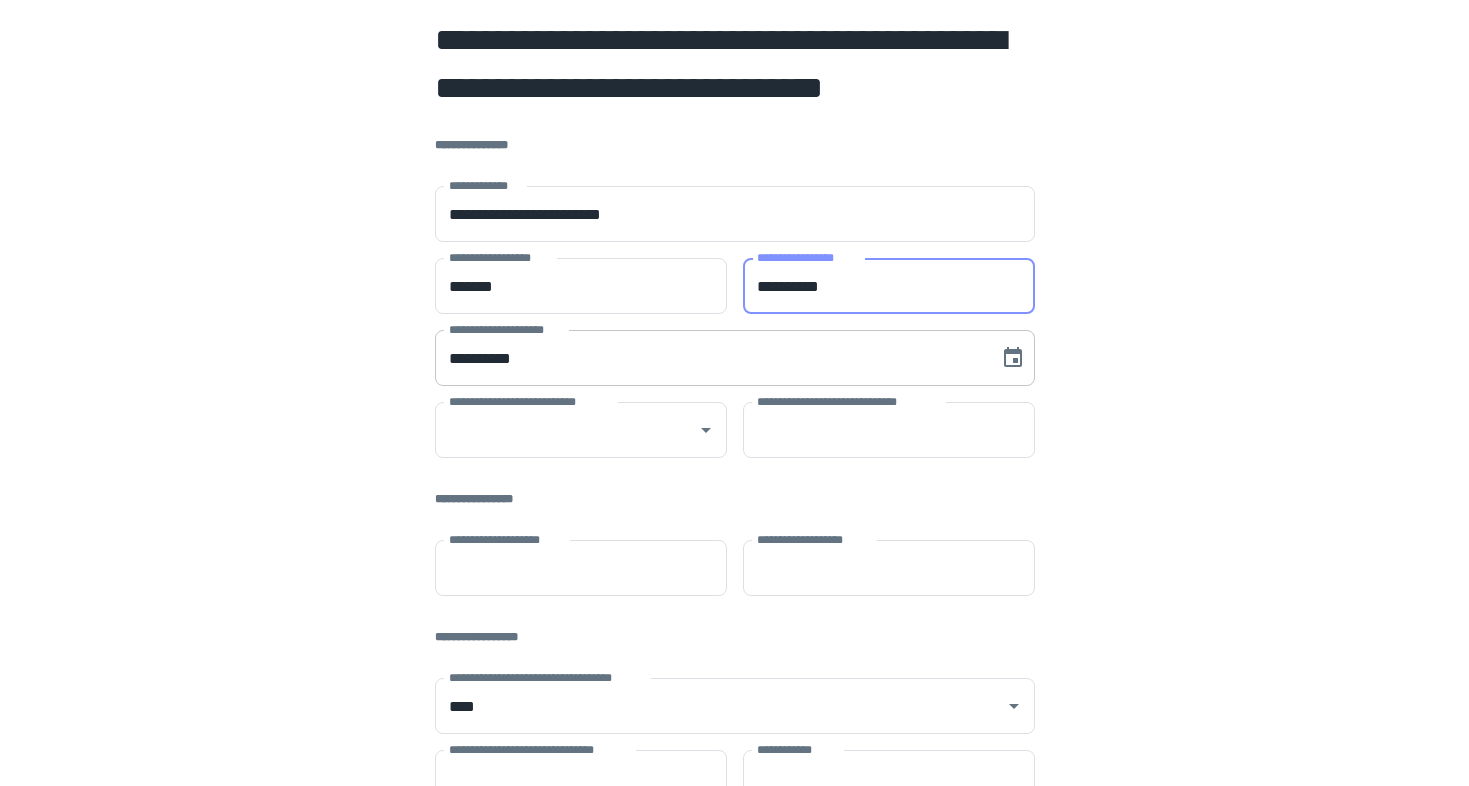 click on "**********" at bounding box center (710, 358) 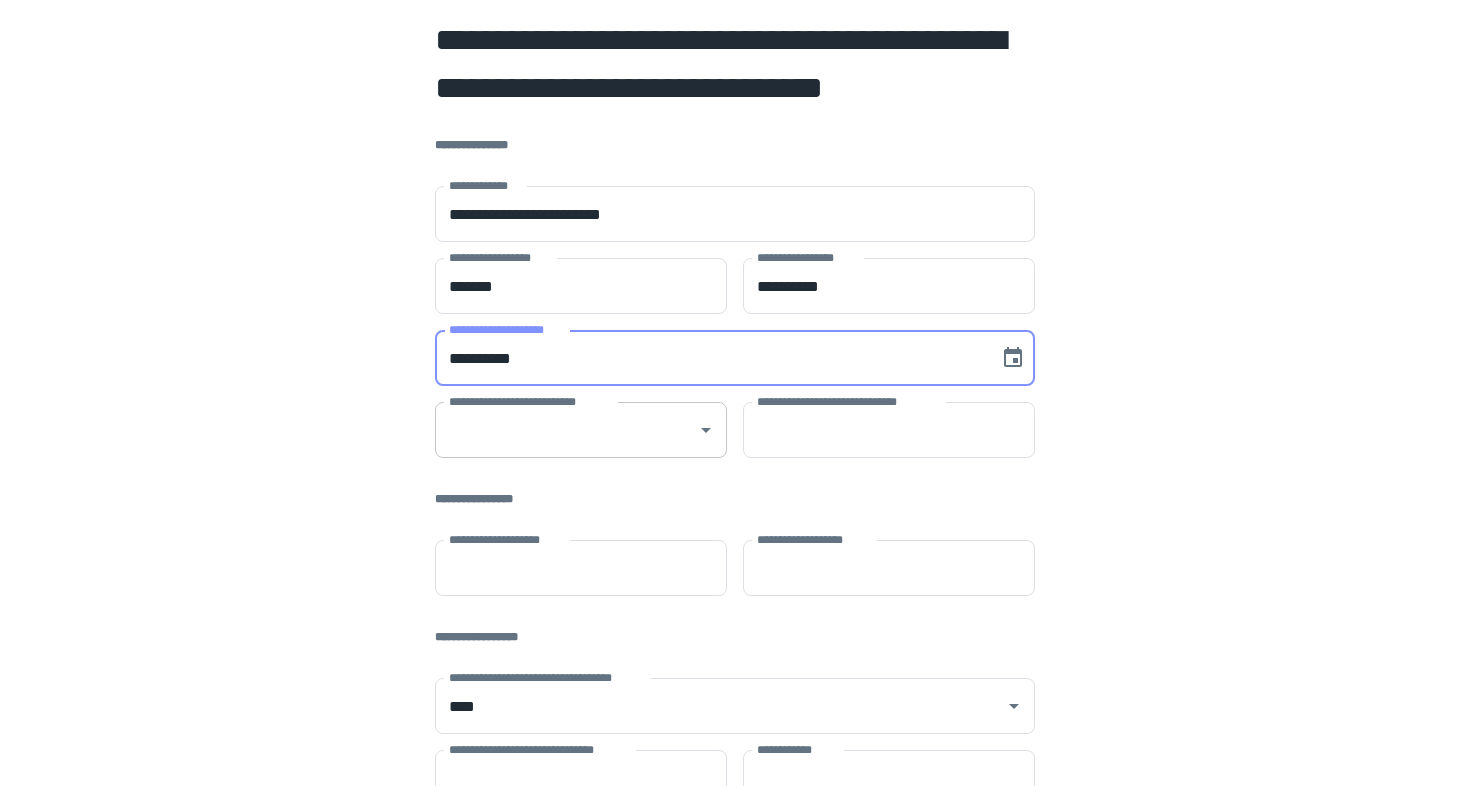 type on "**********" 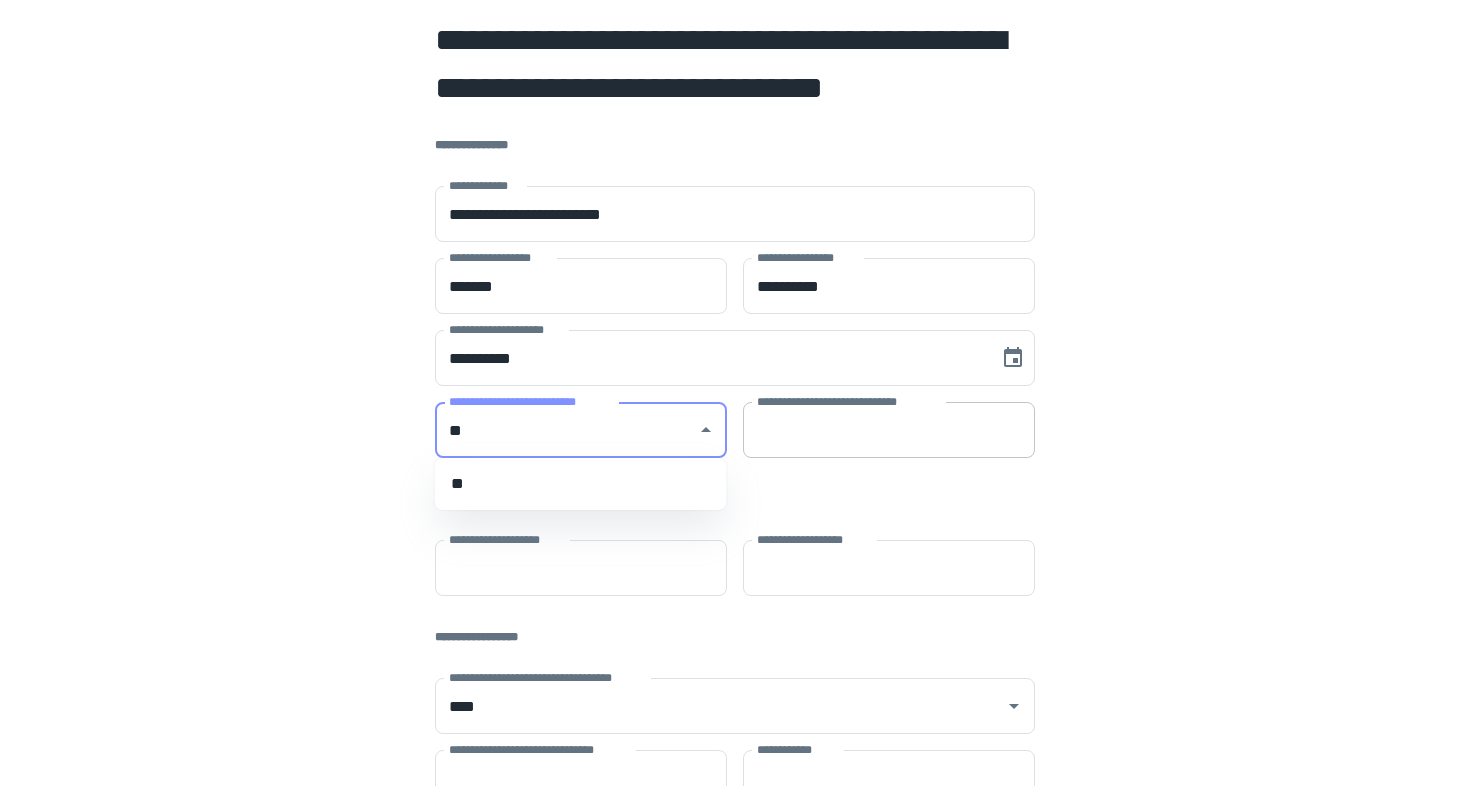 type on "**" 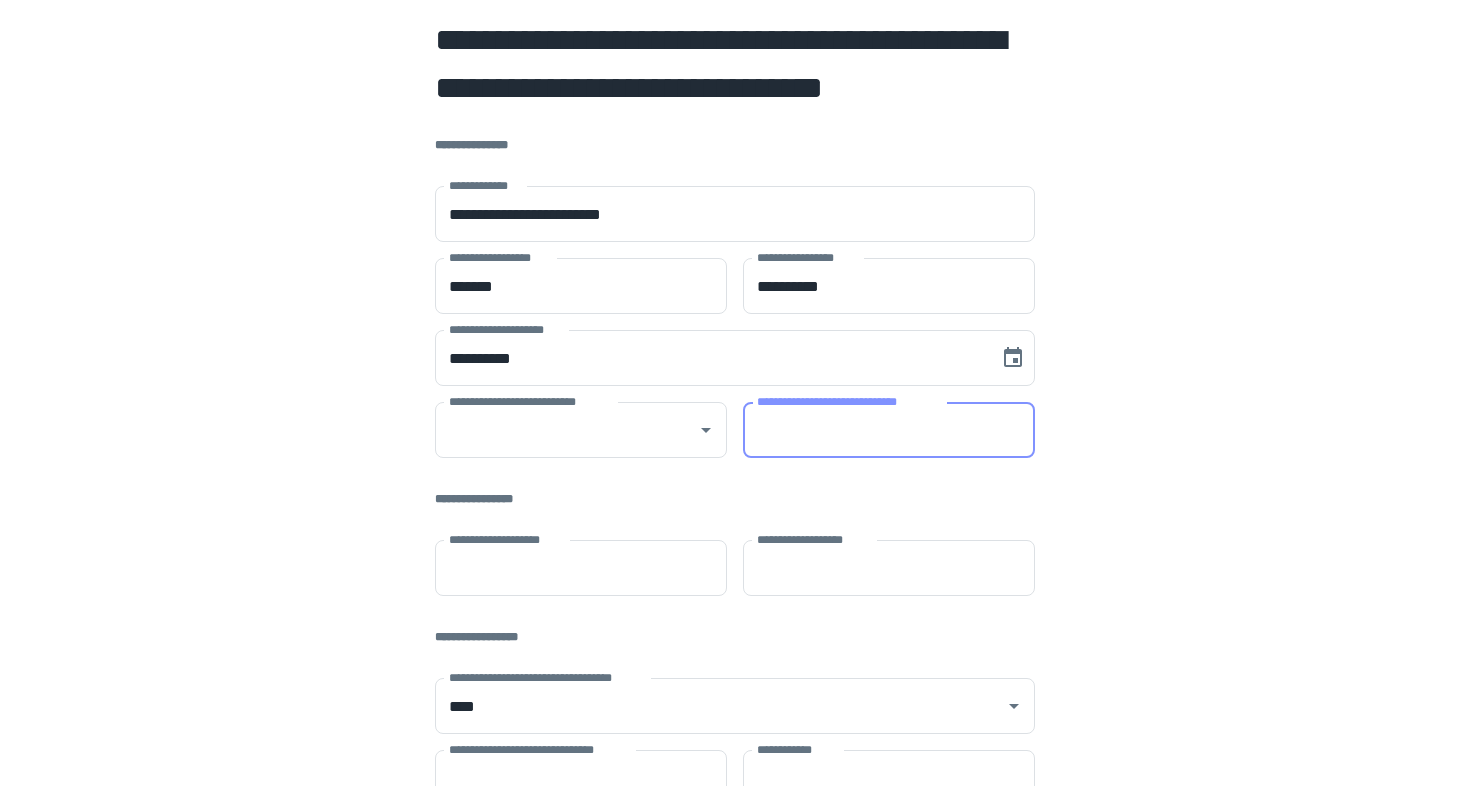 click on "**********" at bounding box center (889, 430) 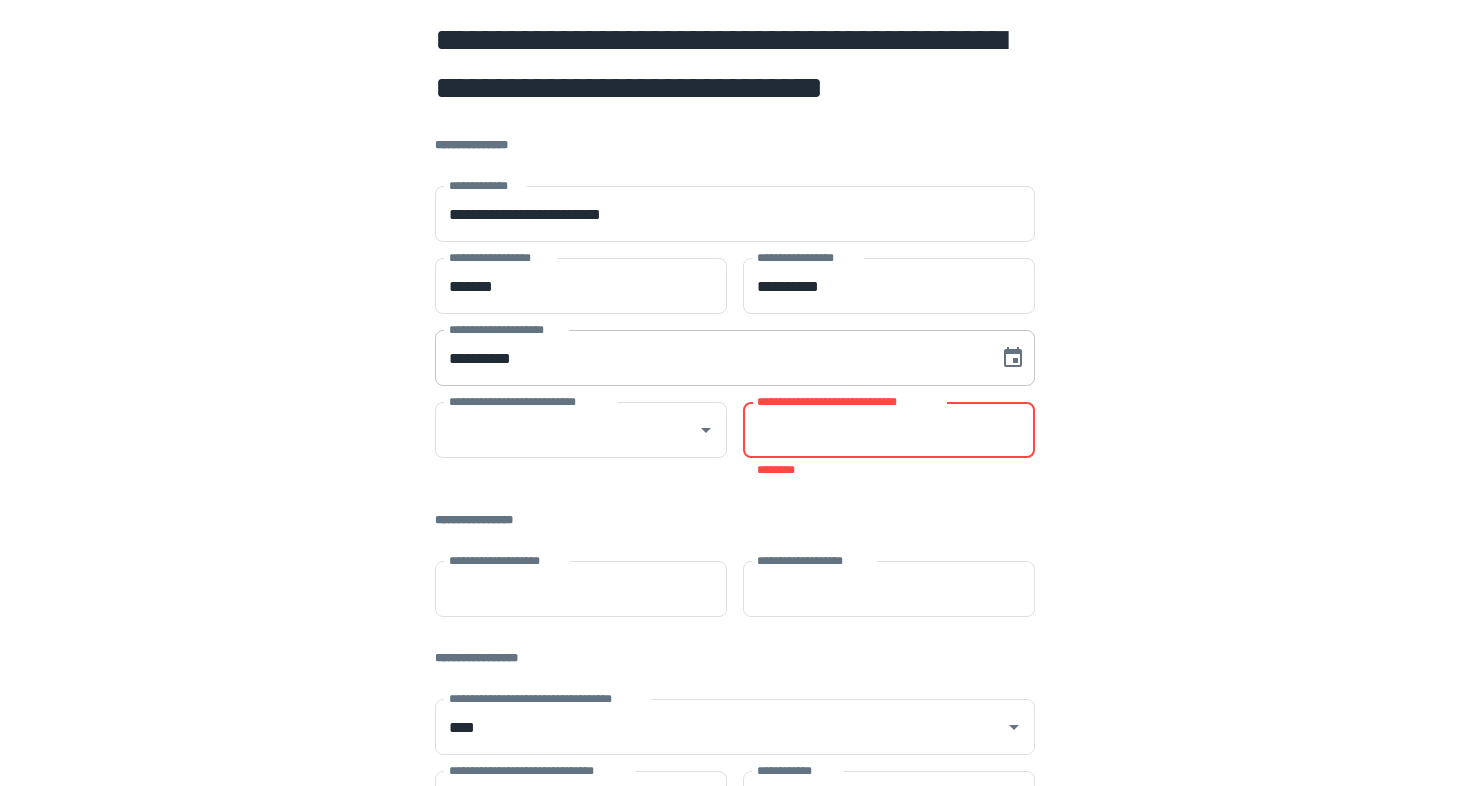 paste on "*****" 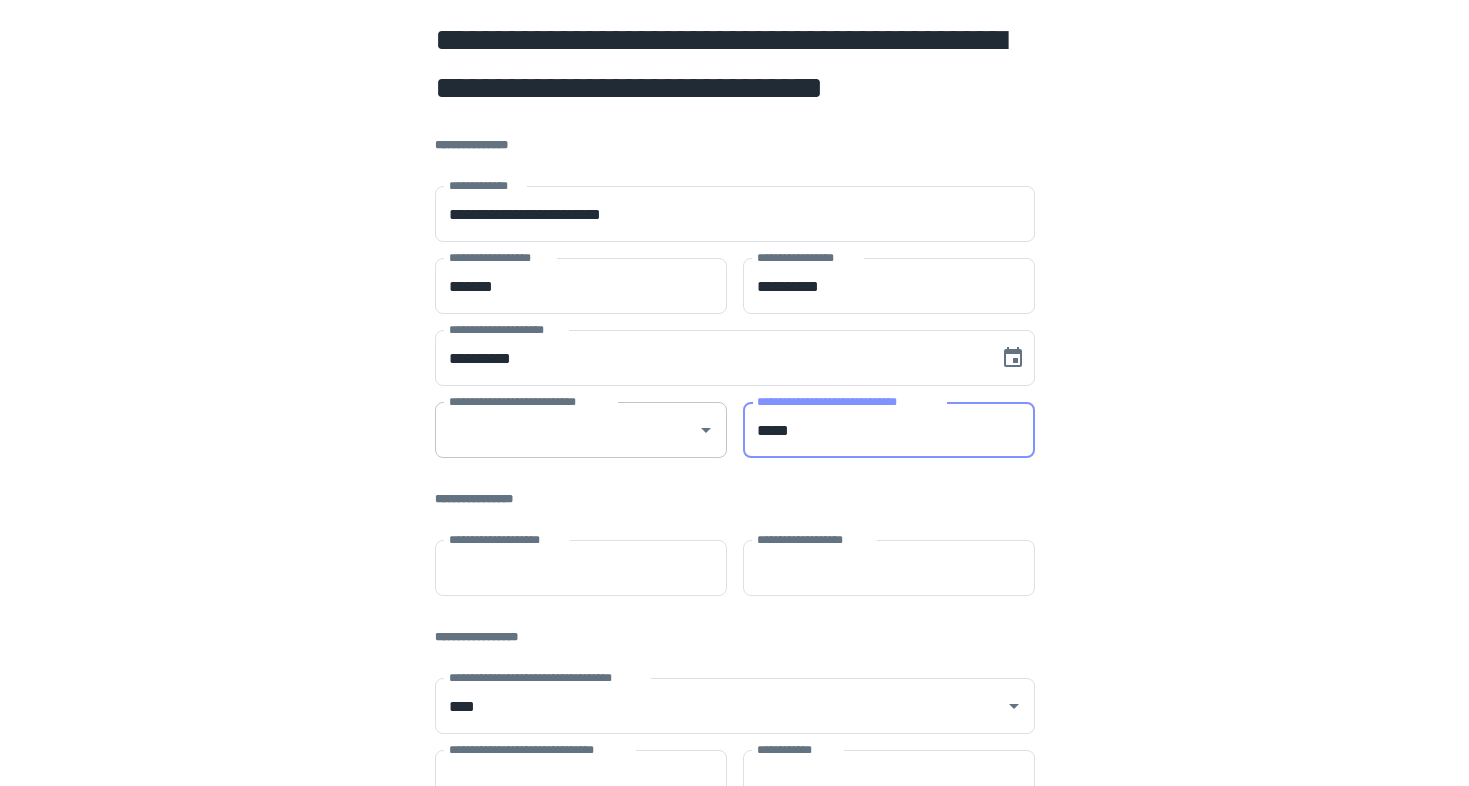 type on "*****" 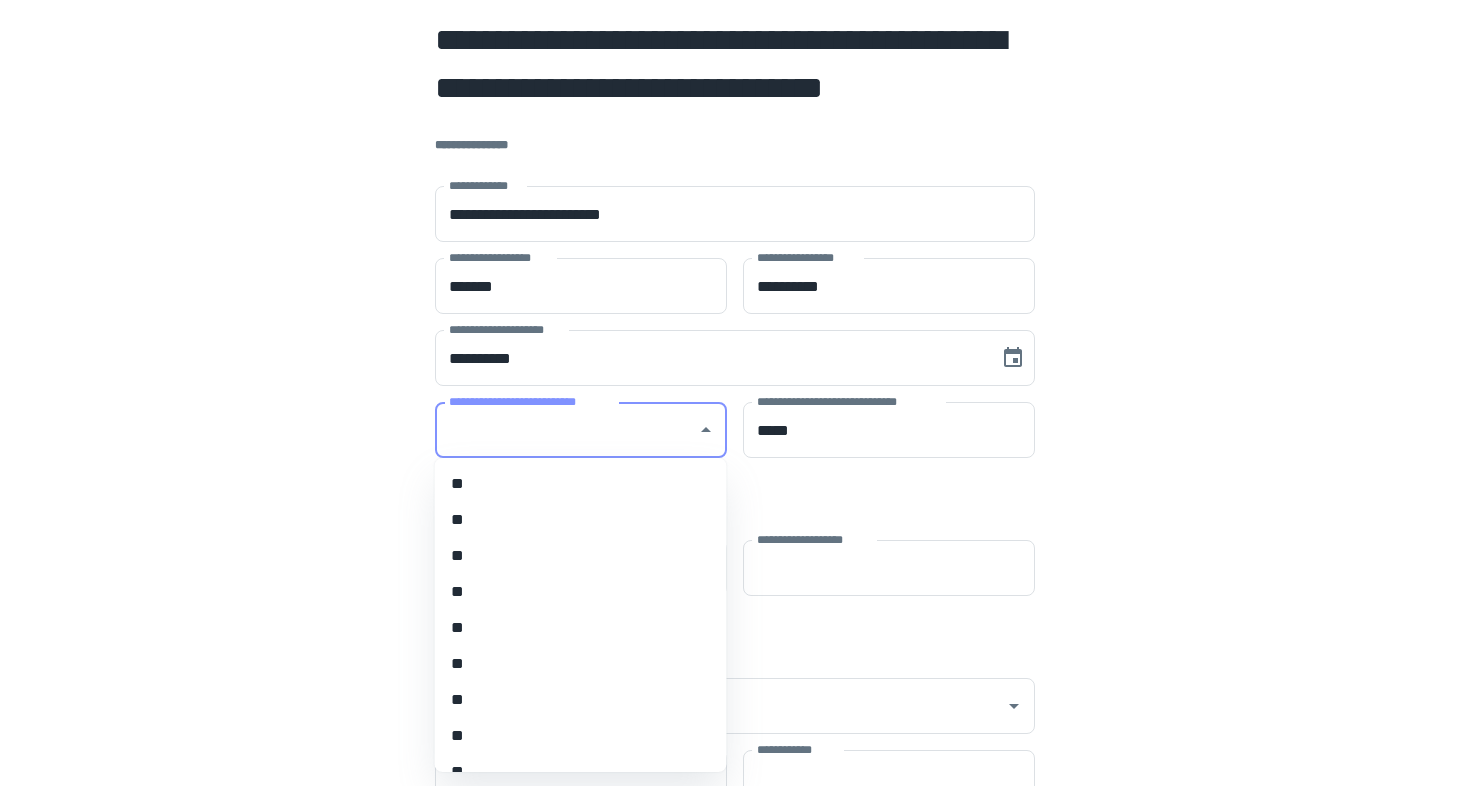 click on "**********" at bounding box center (566, 430) 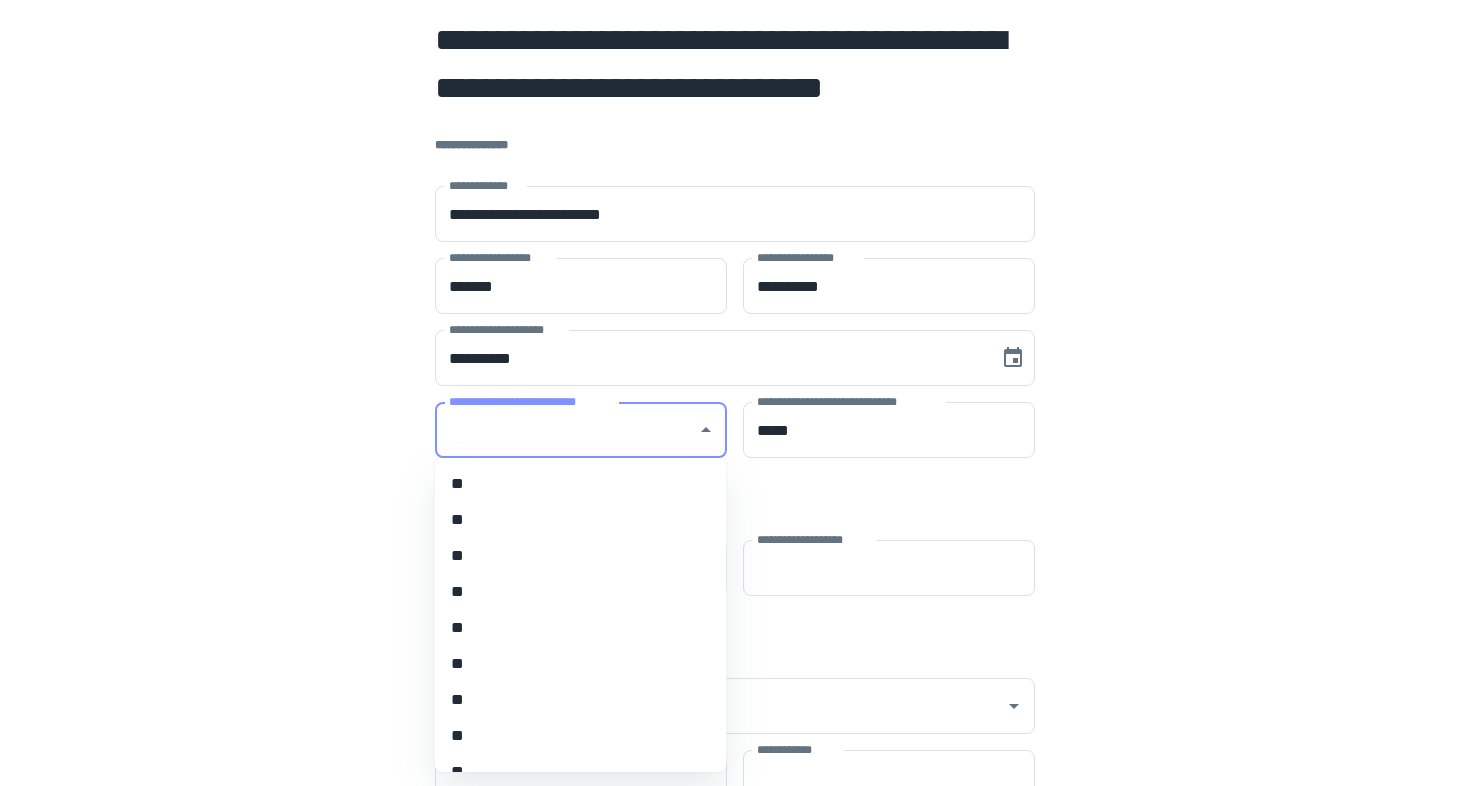 click on "**" at bounding box center (581, 664) 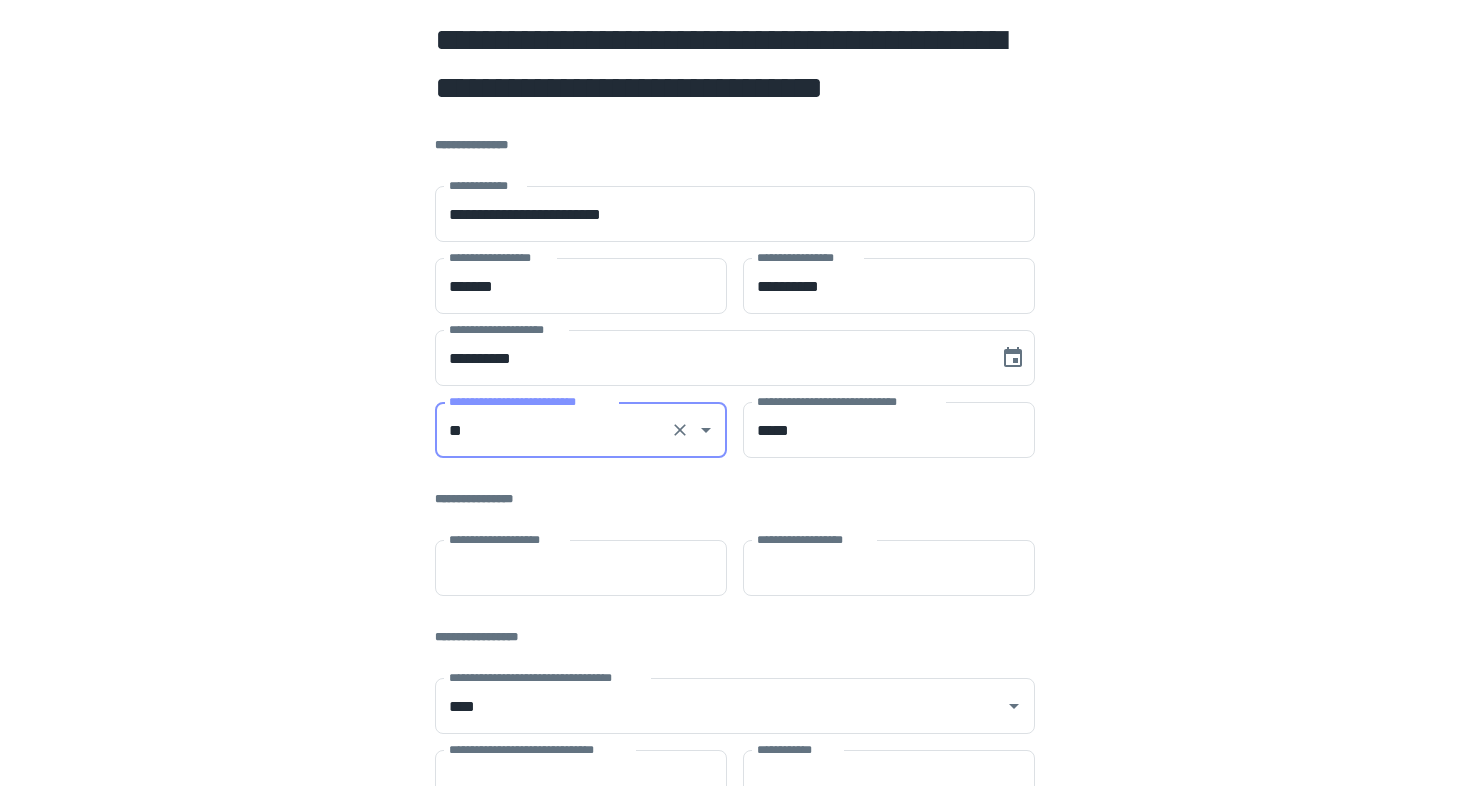 click on "**********" at bounding box center [735, 550] 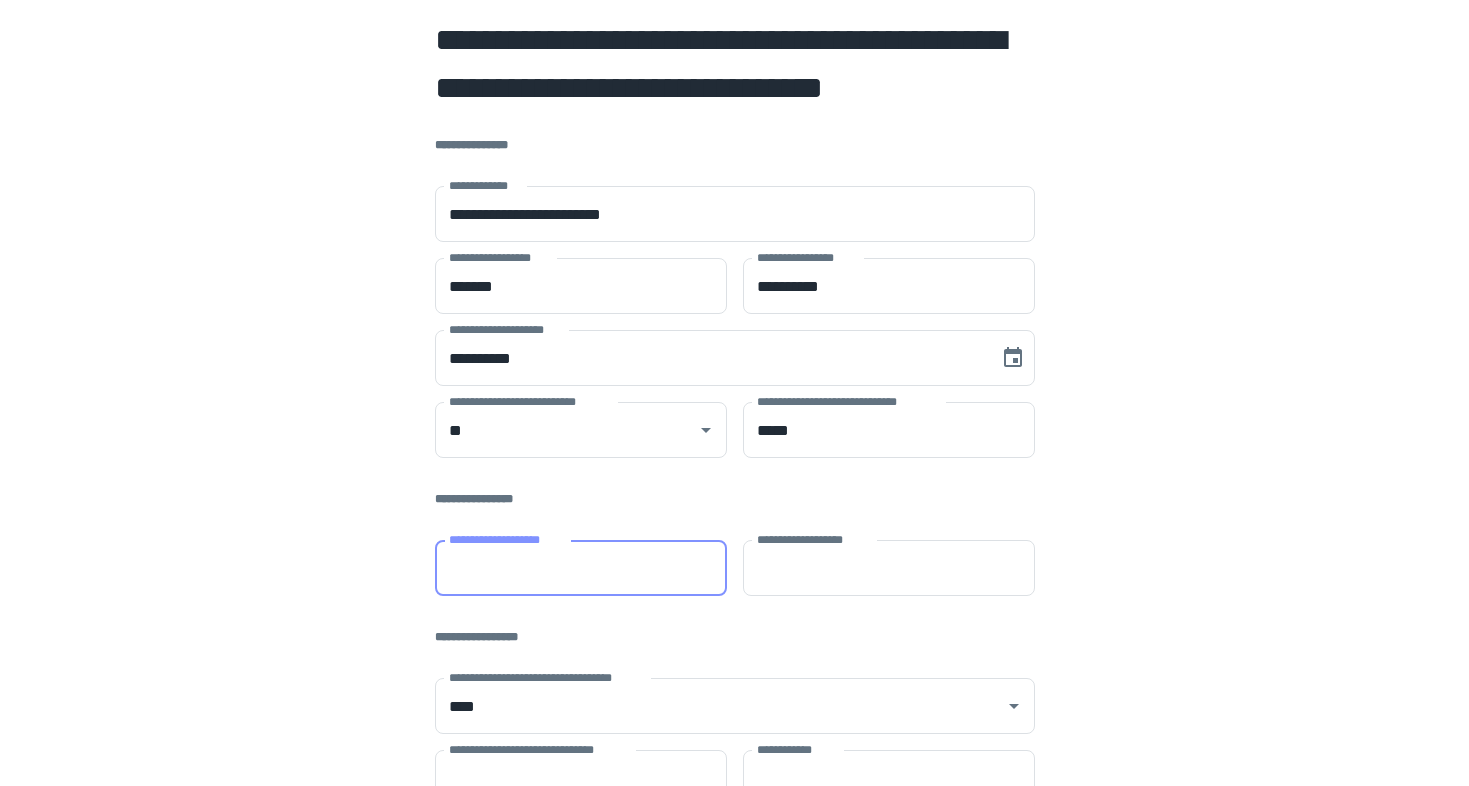 click on "**********" at bounding box center [581, 568] 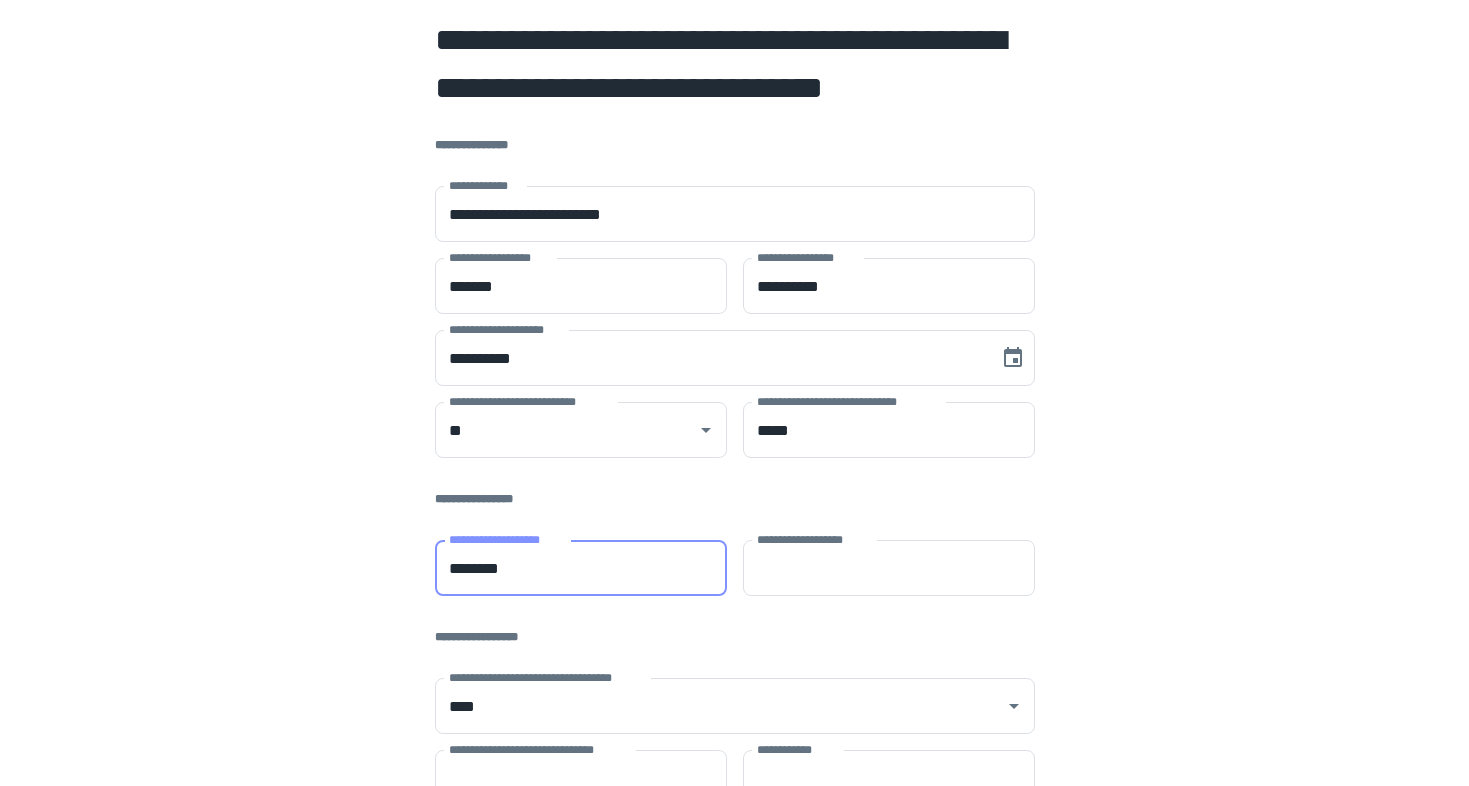 type on "********" 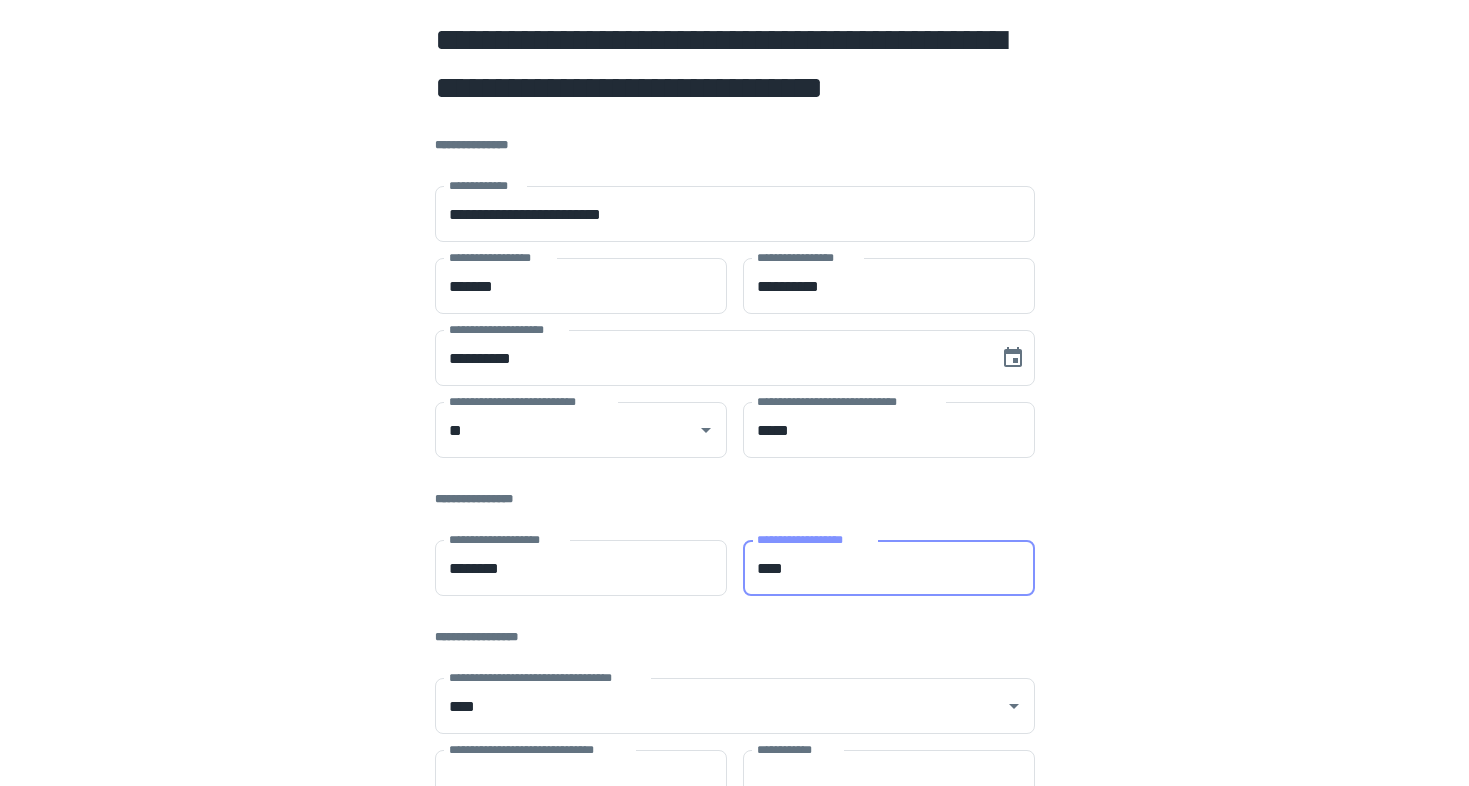 type on "****" 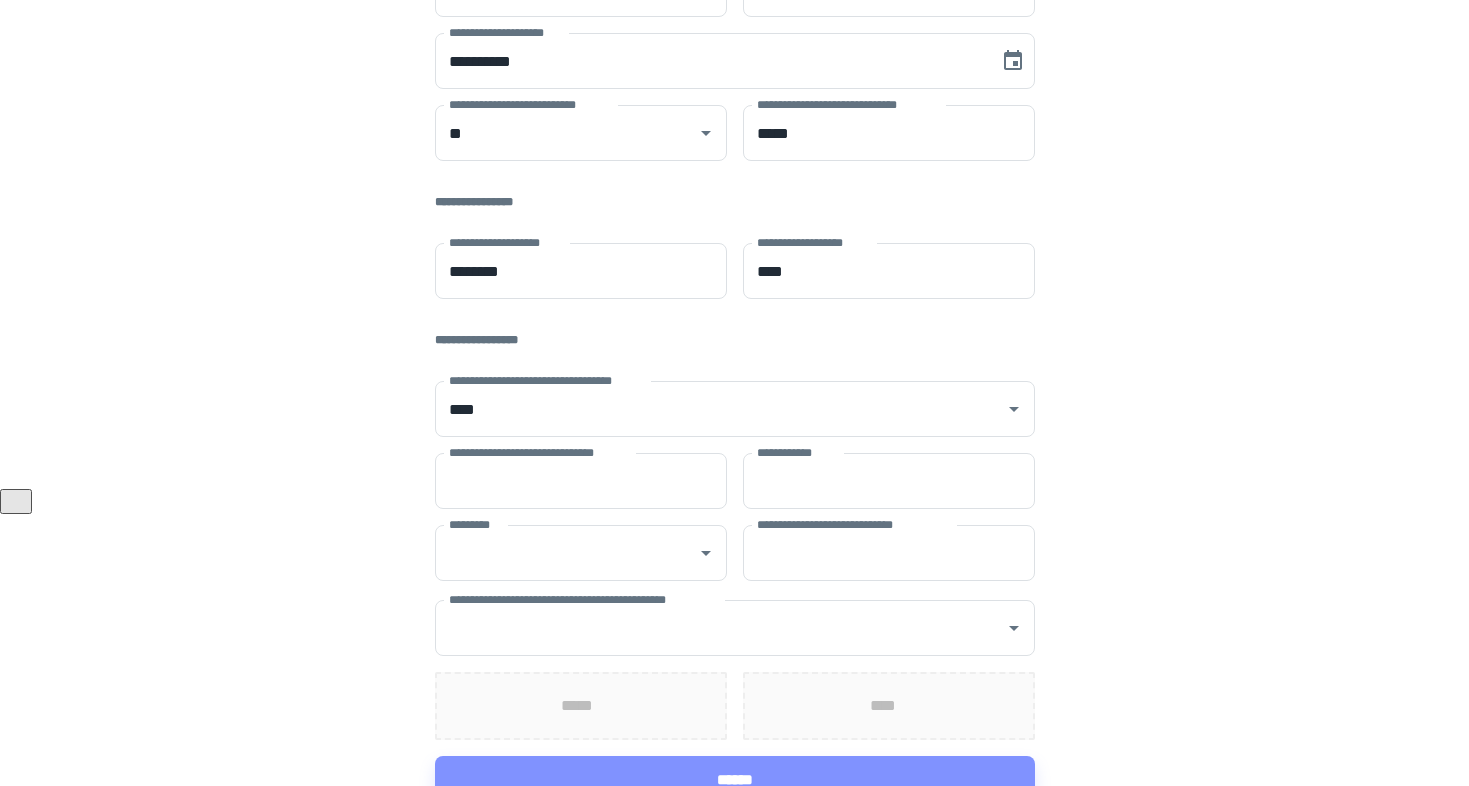 scroll, scrollTop: 307, scrollLeft: 0, axis: vertical 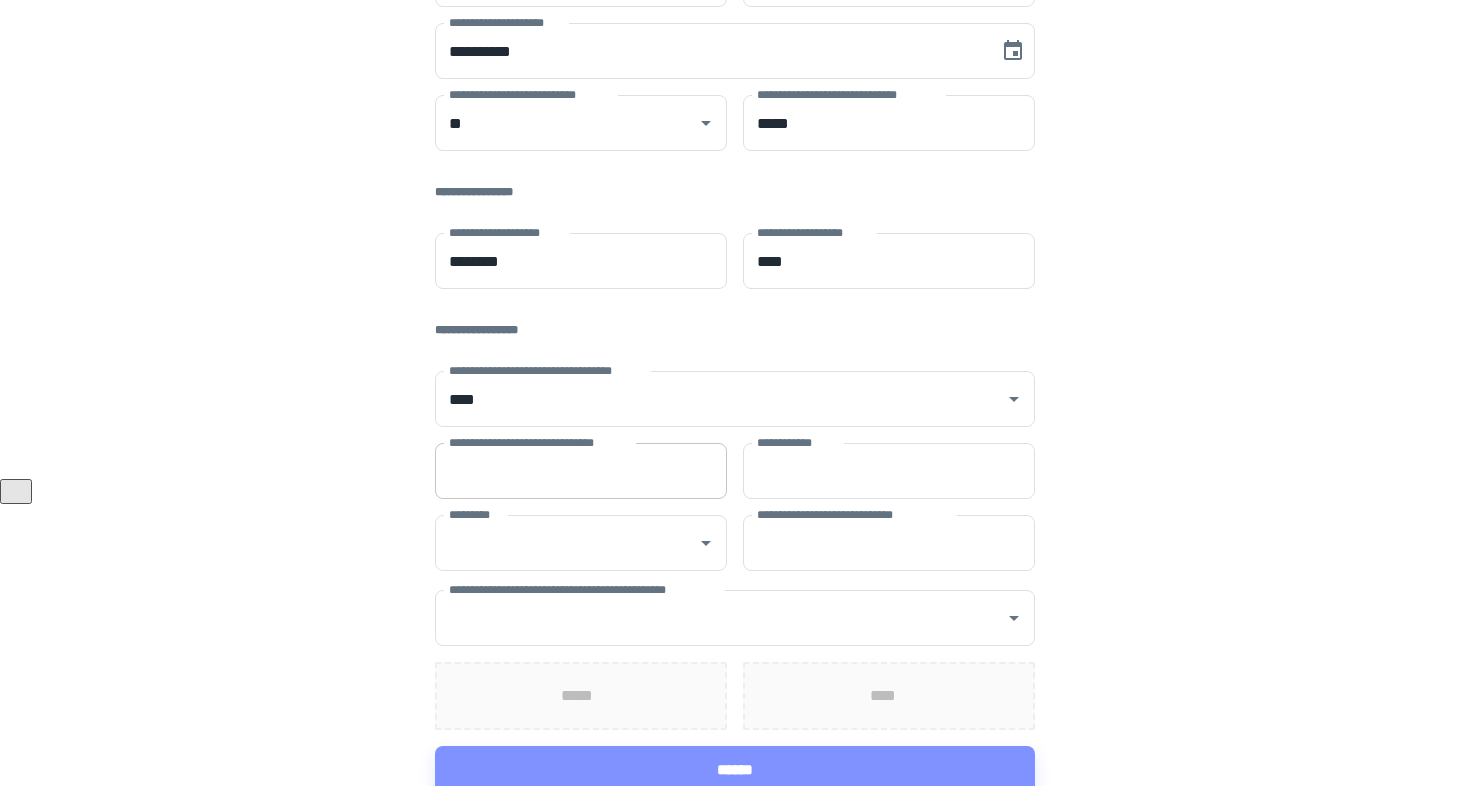click on "**********" at bounding box center [581, 471] 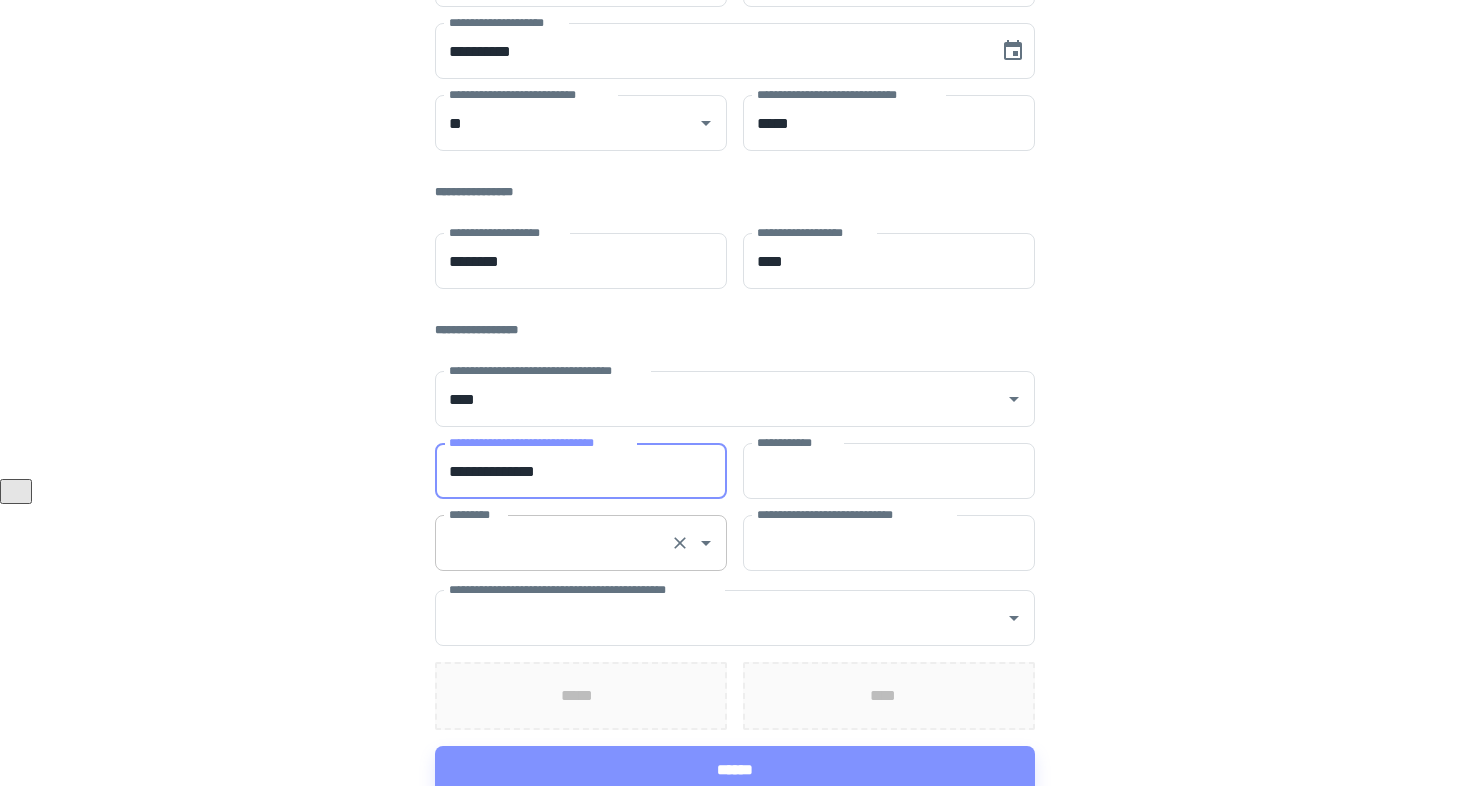 type on "**********" 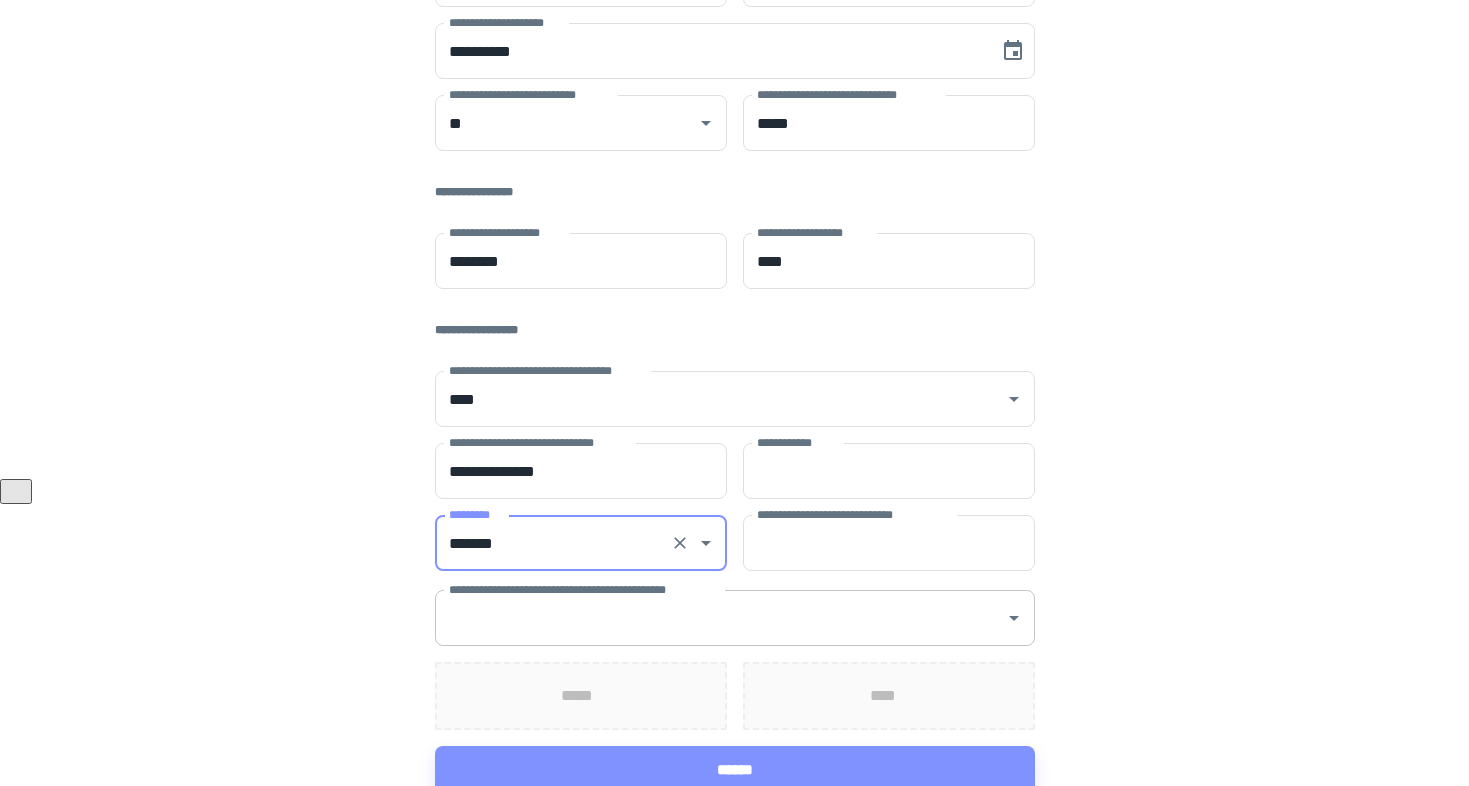 type on "*******" 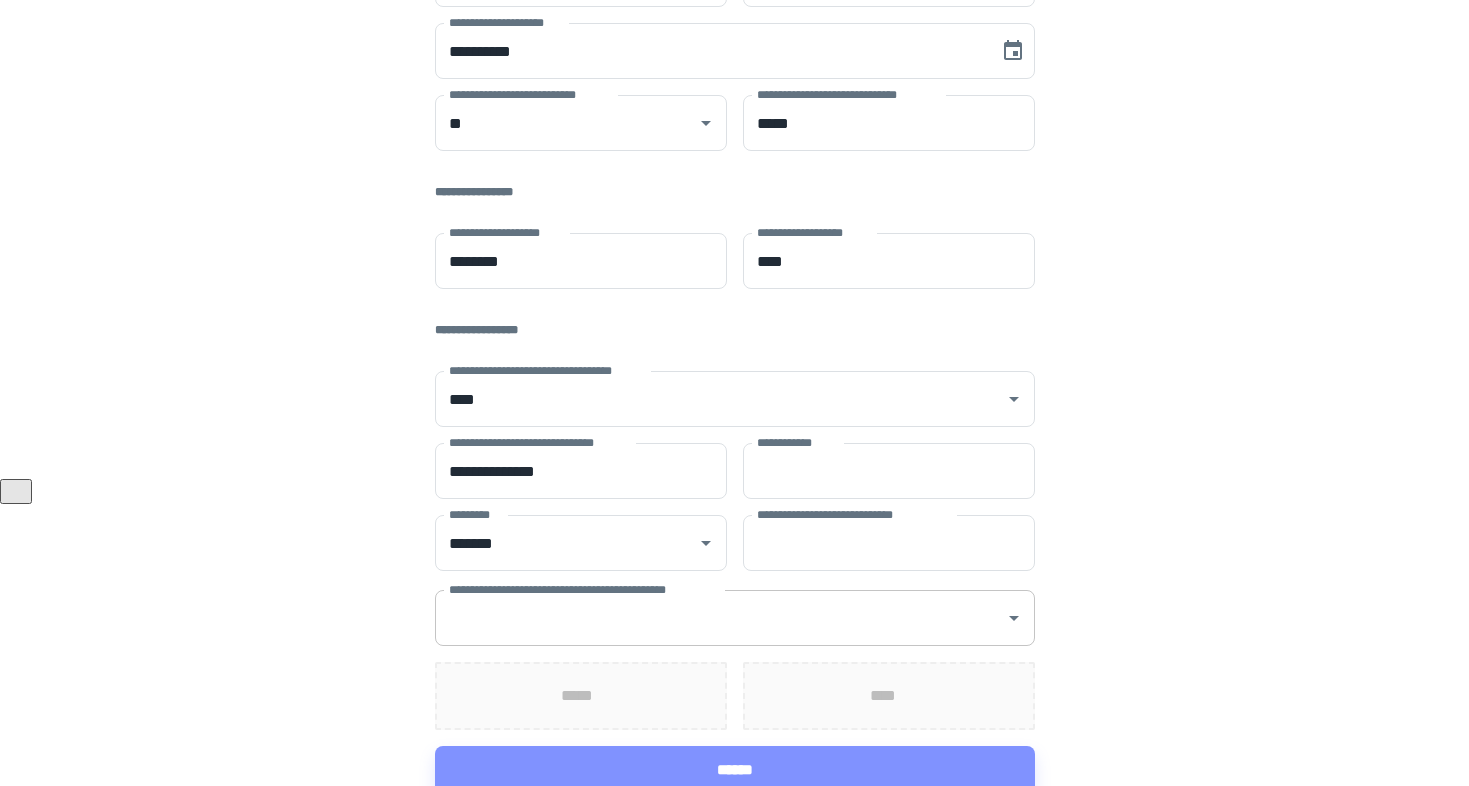 click on "**********" at bounding box center (735, 312) 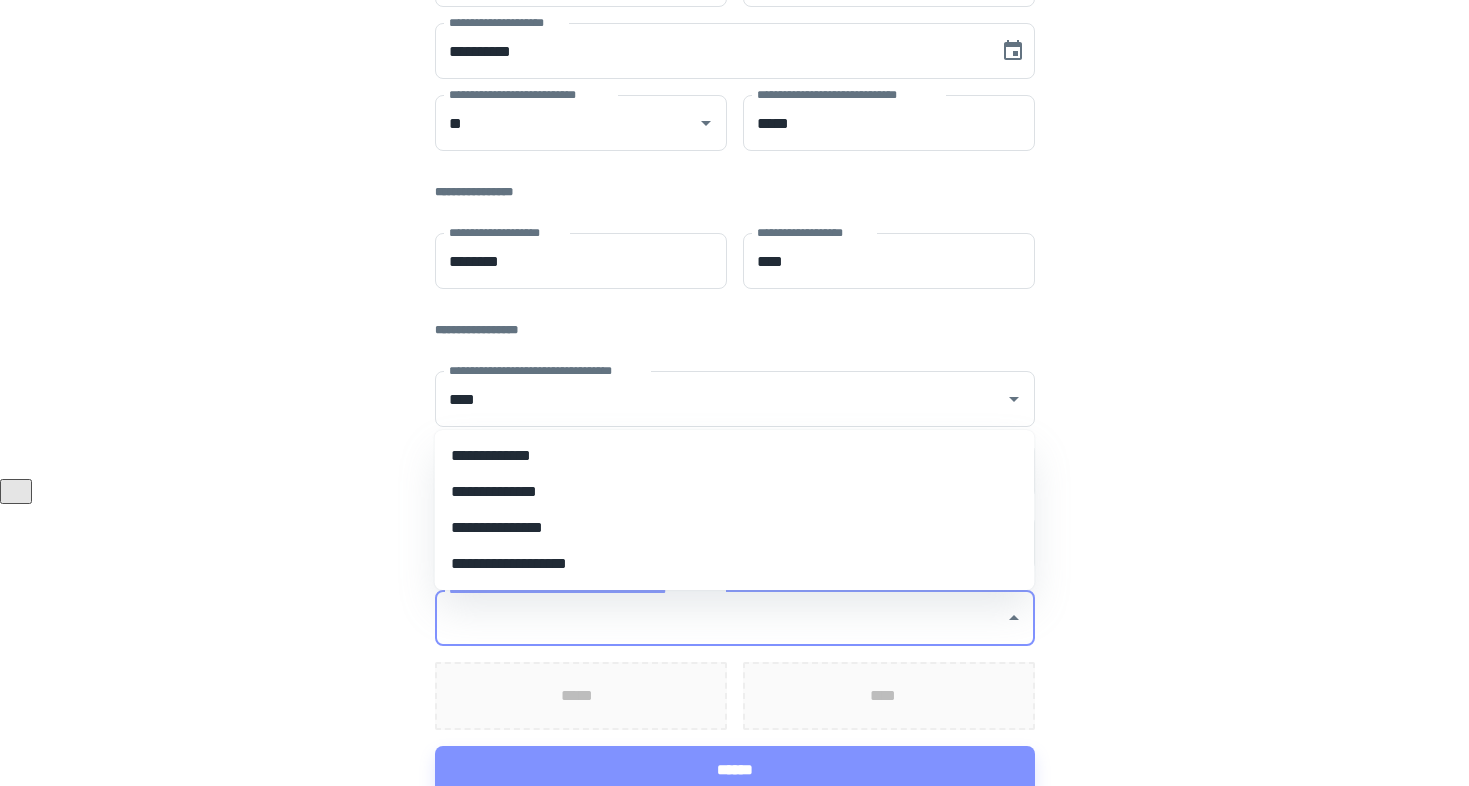 click on "**********" at bounding box center [720, 618] 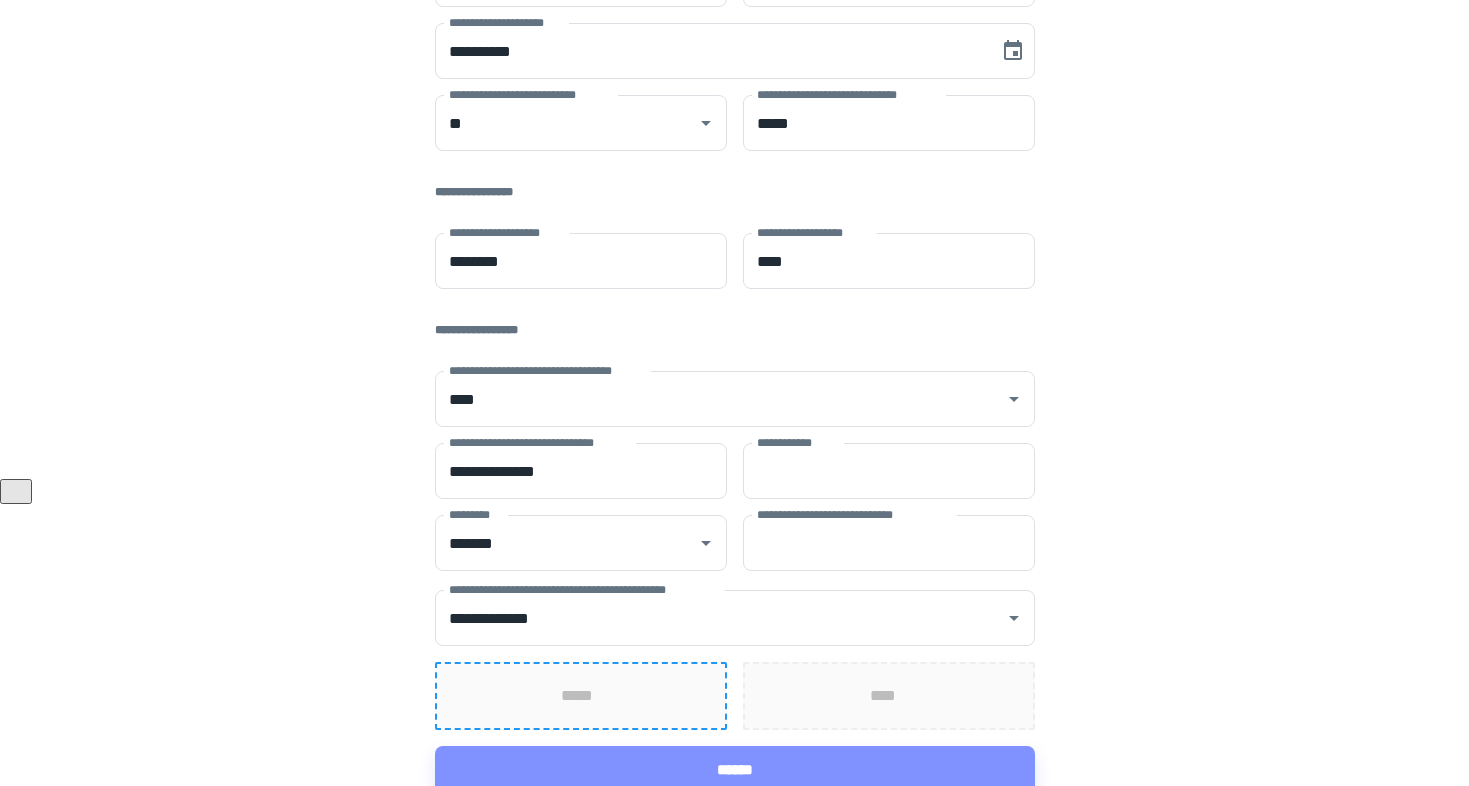 click on "*****" at bounding box center (581, 696) 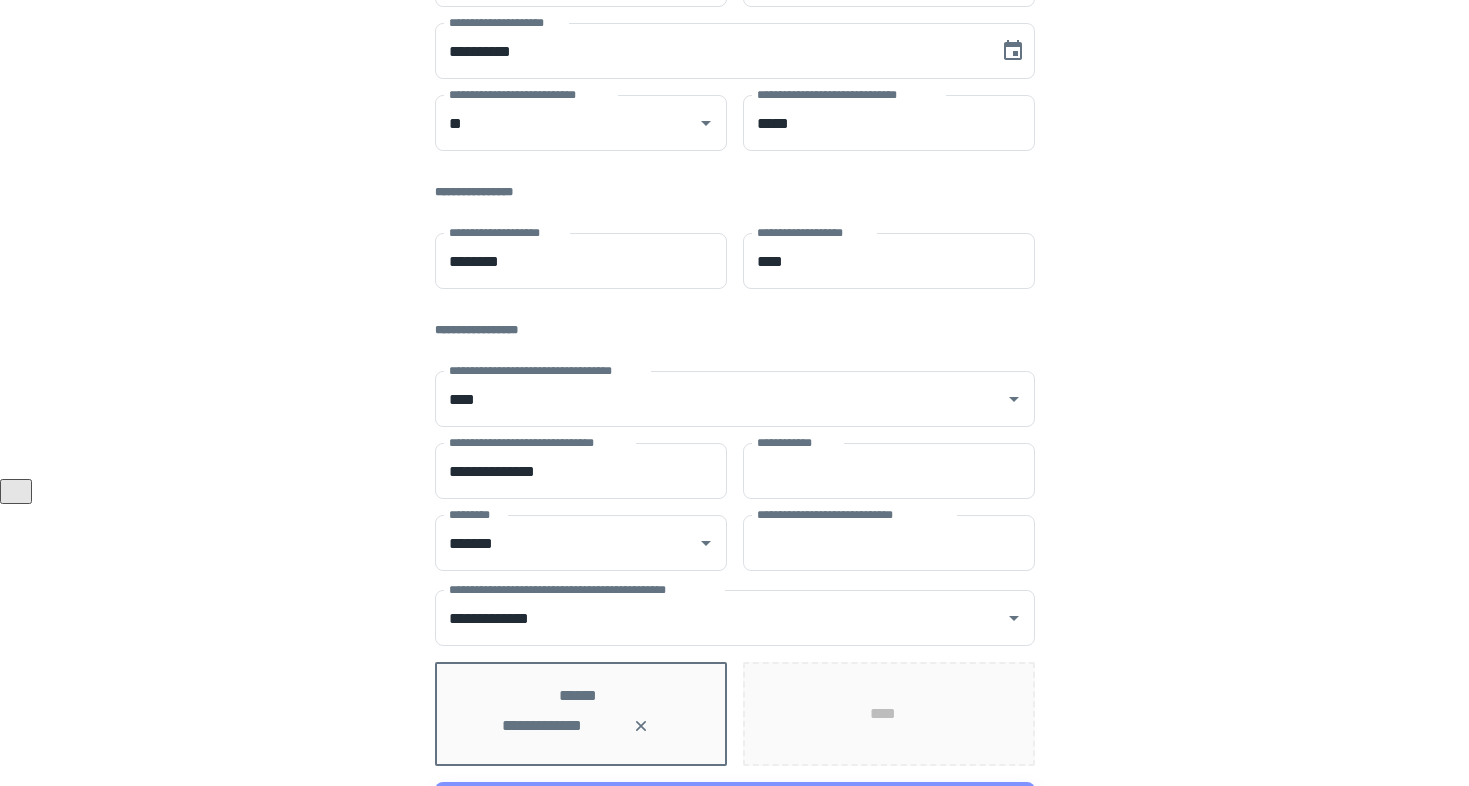 scroll, scrollTop: 351, scrollLeft: 0, axis: vertical 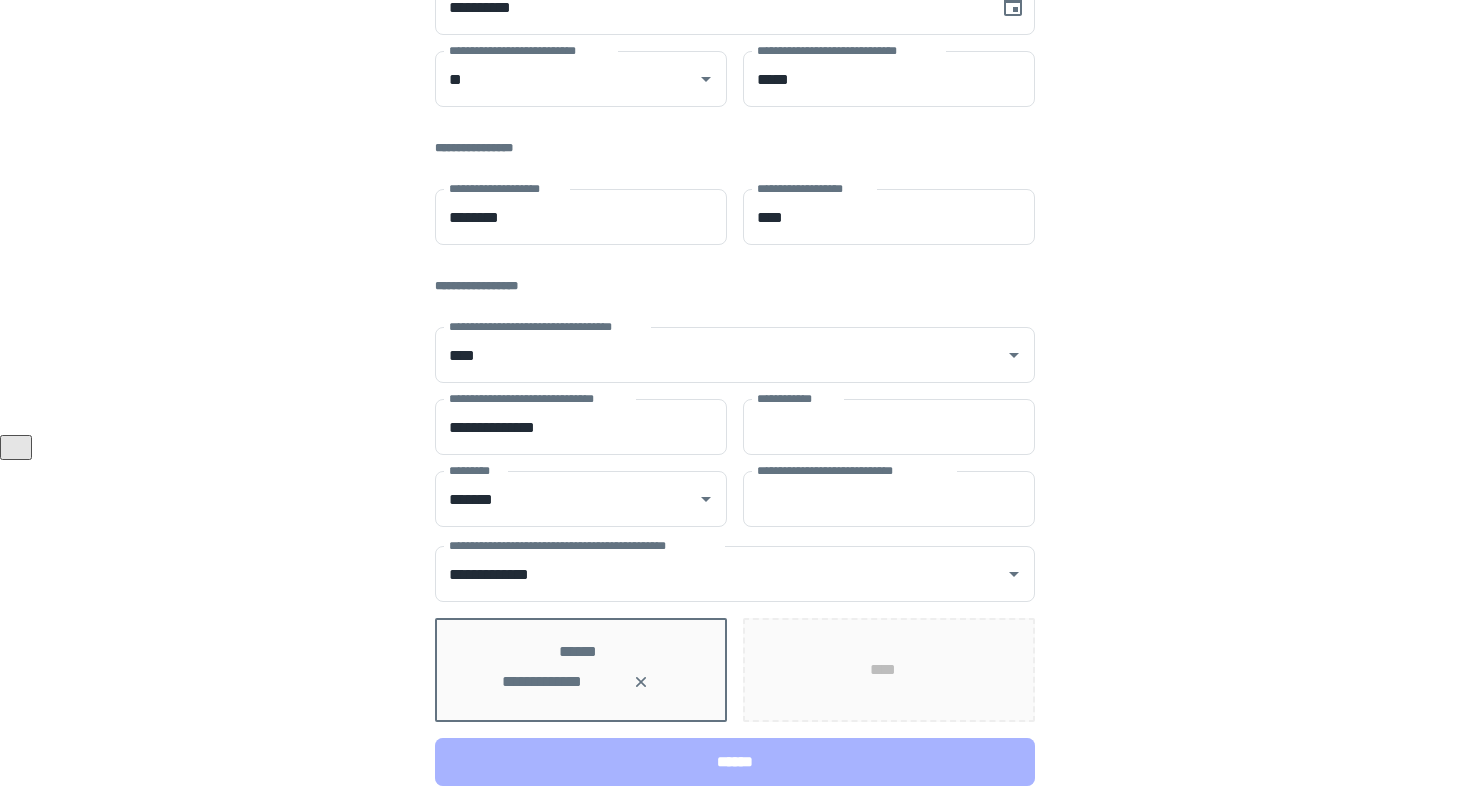 click on "******" at bounding box center [735, 762] 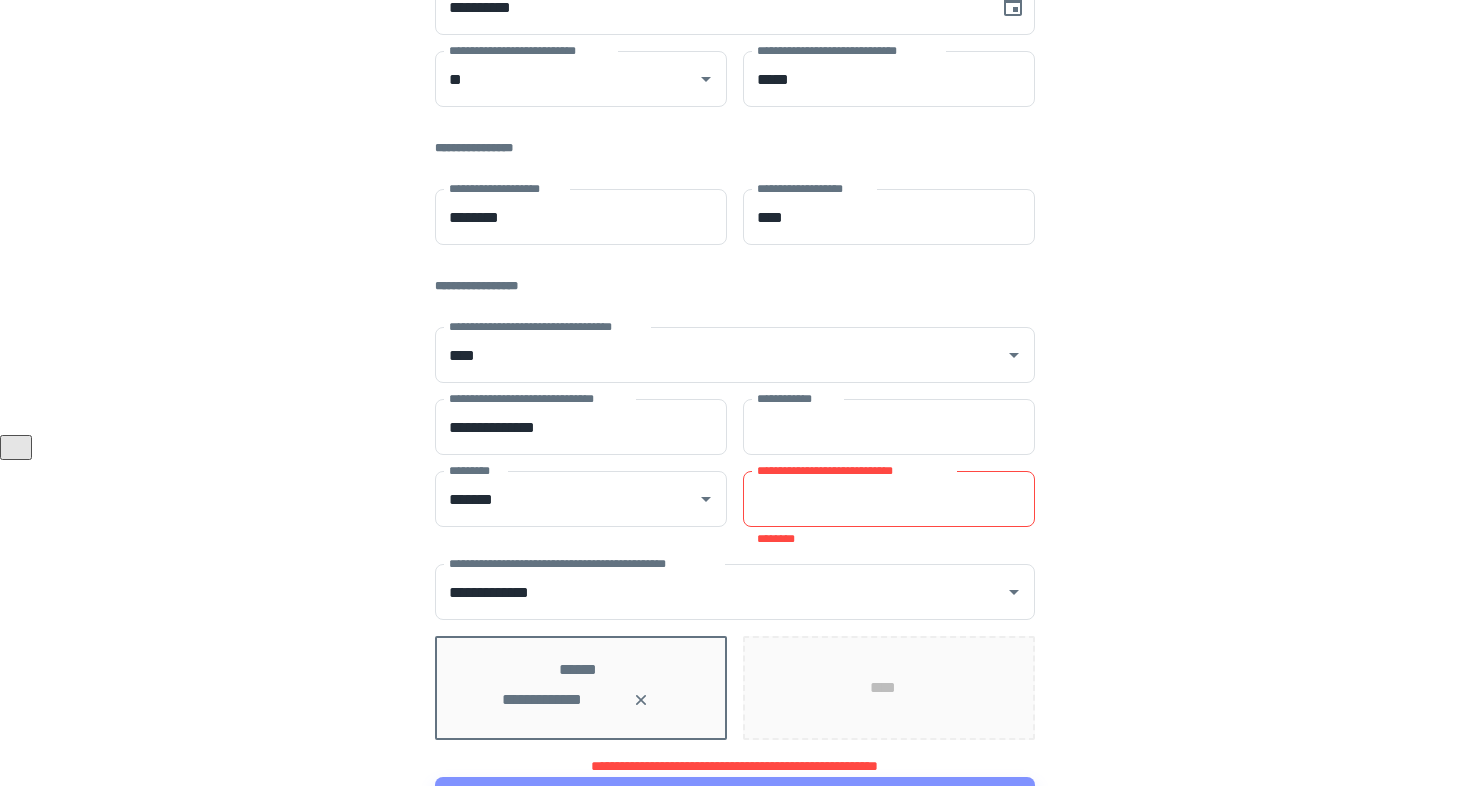 click on "**********" at bounding box center (889, 499) 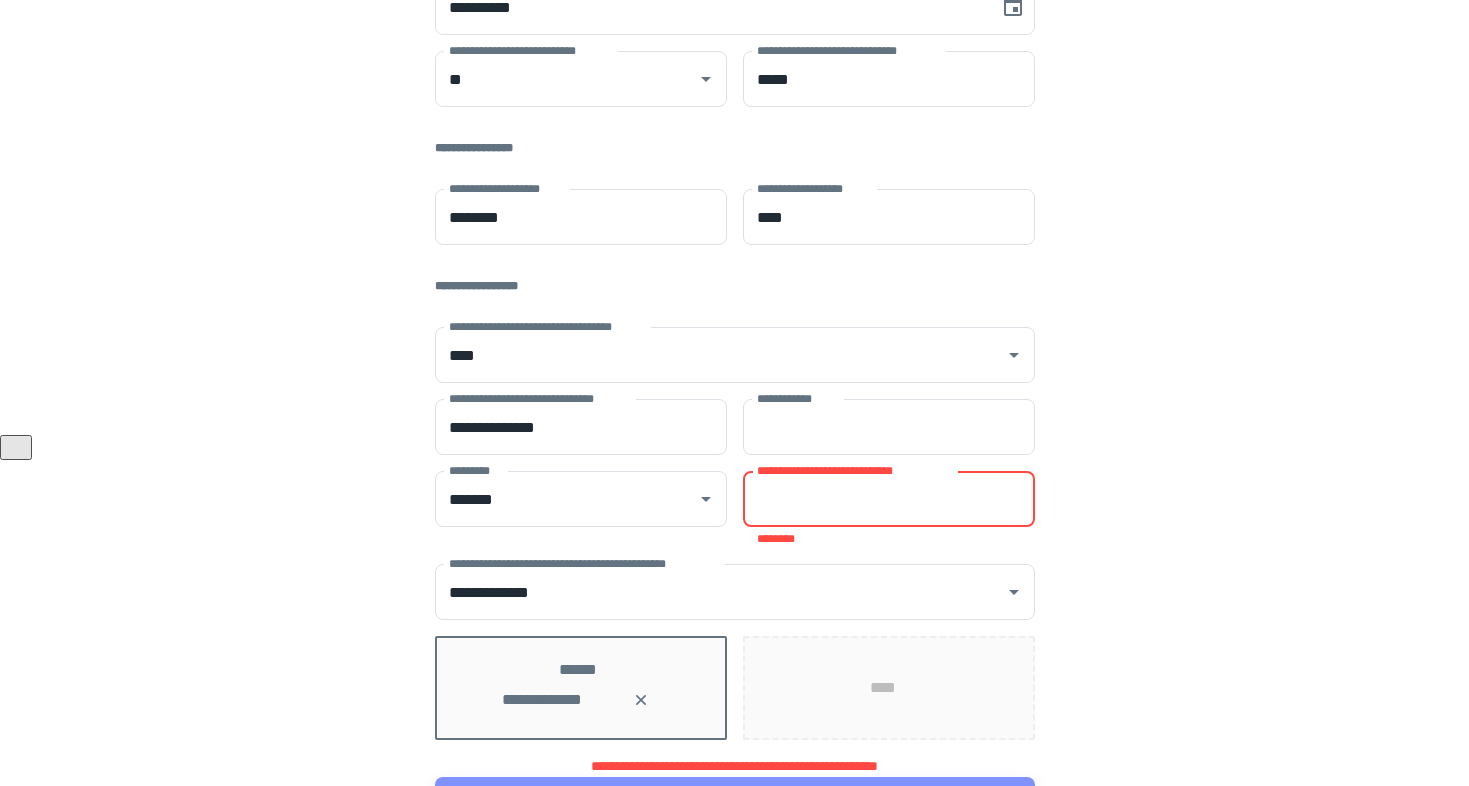 click on "**********" at bounding box center (735, 237) 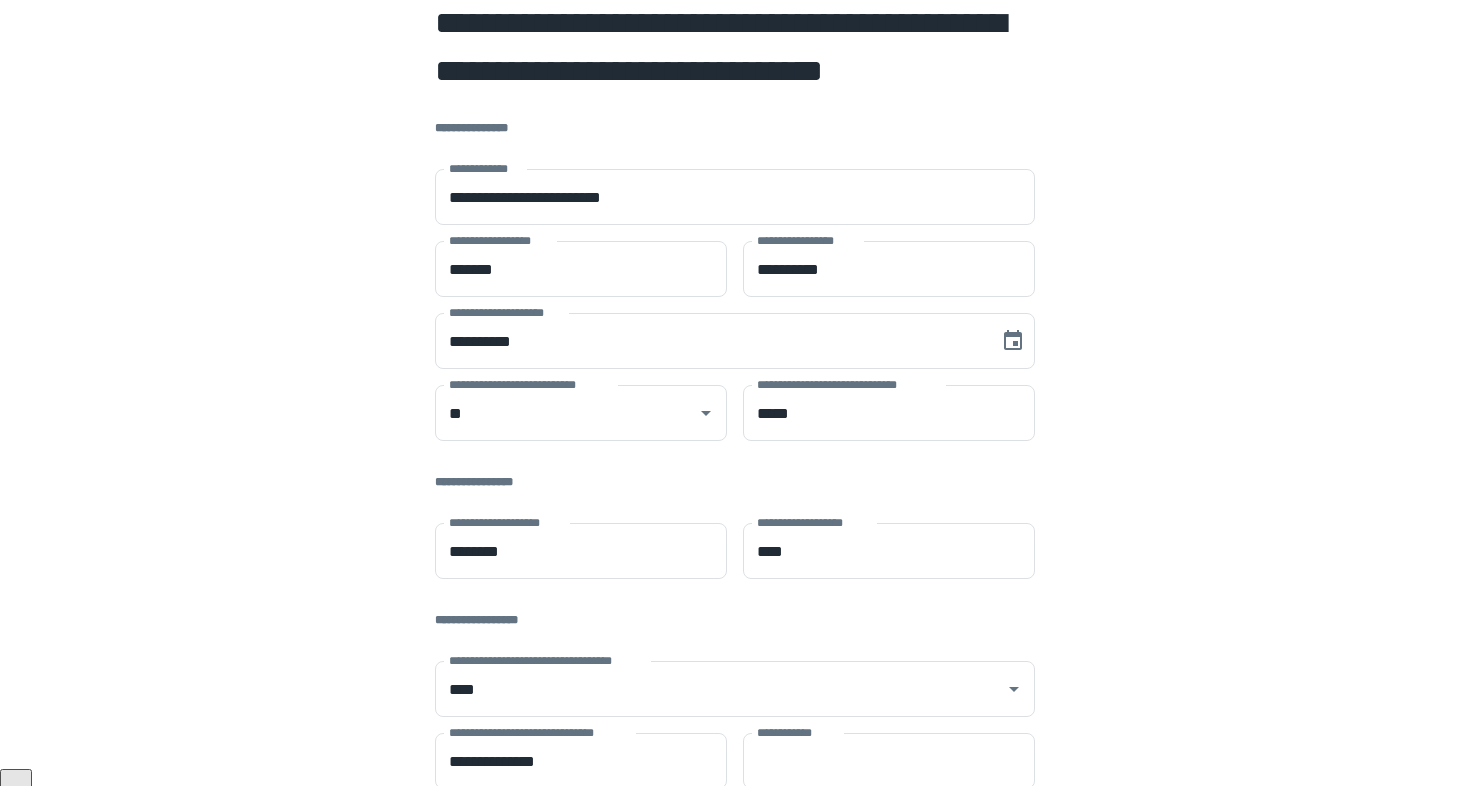 scroll, scrollTop: 12, scrollLeft: 0, axis: vertical 